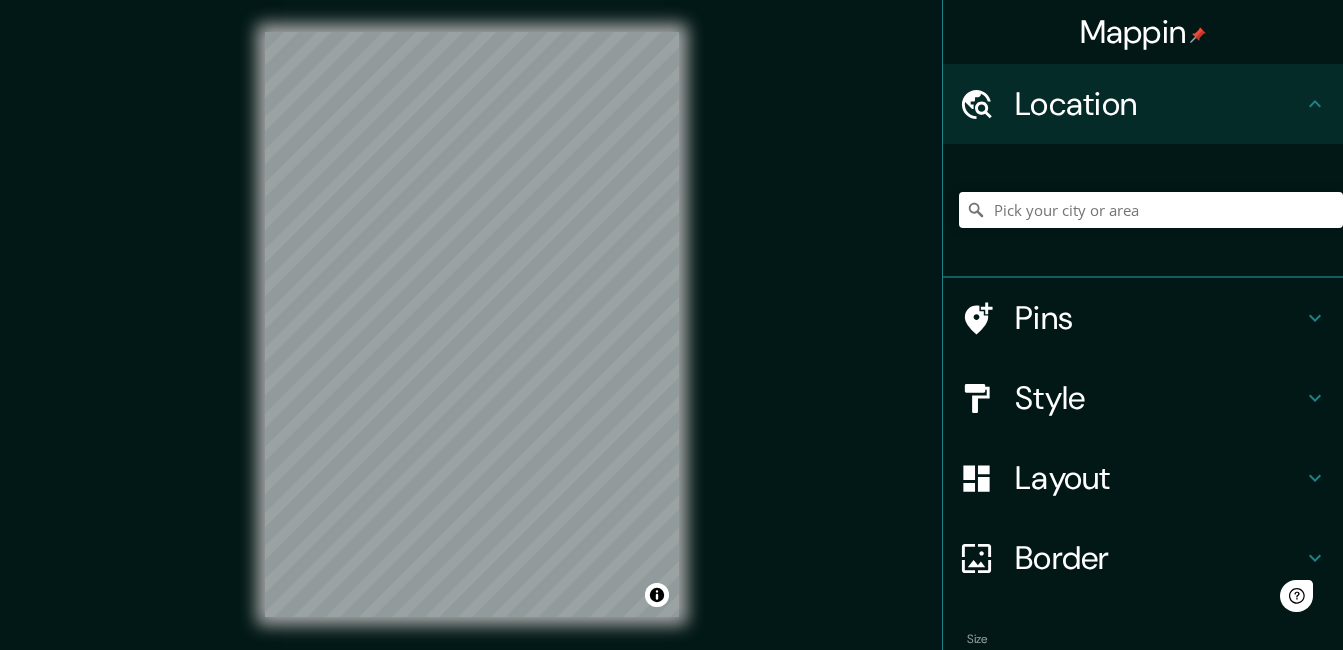 scroll, scrollTop: 0, scrollLeft: 0, axis: both 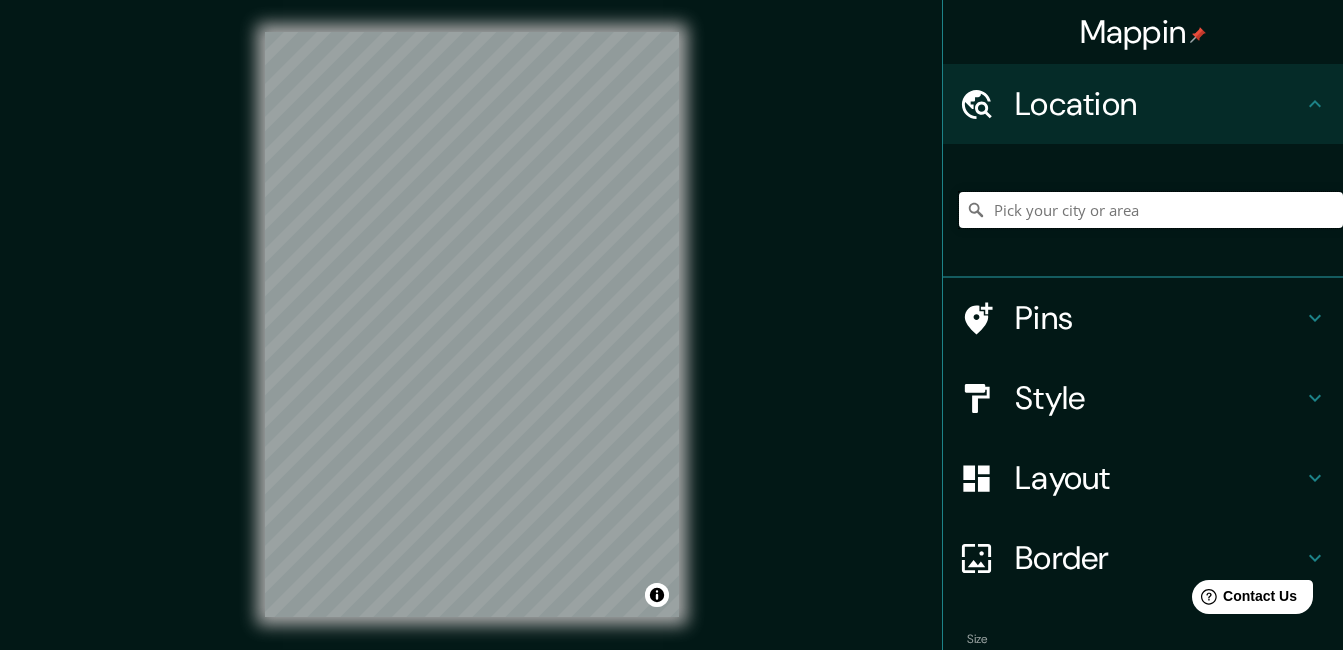 click at bounding box center (1151, 210) 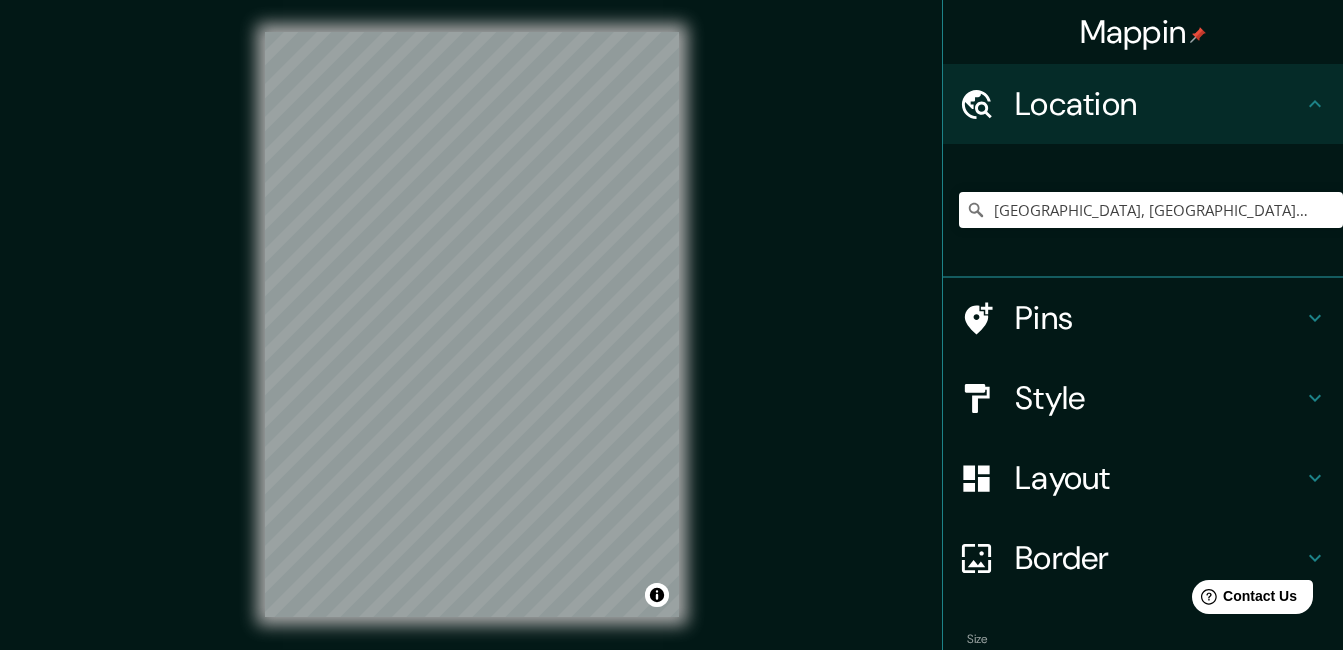 click on "Layout" at bounding box center [1159, 478] 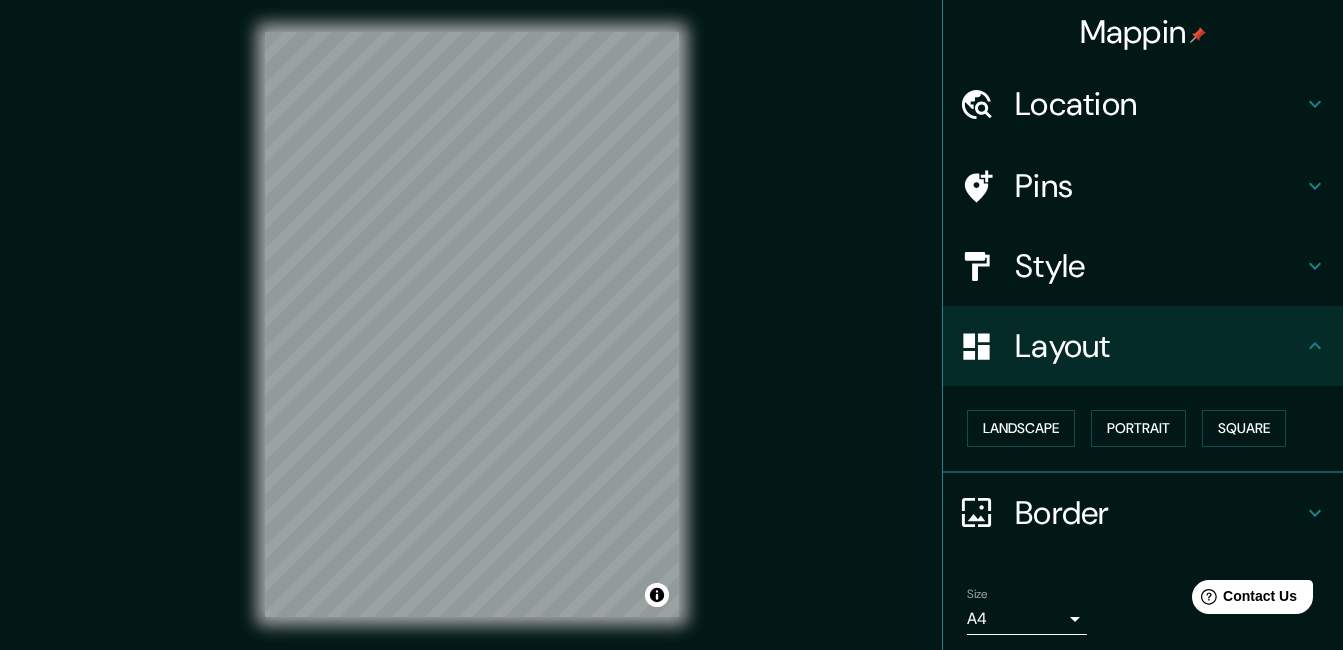 click on "Layout" at bounding box center (1159, 346) 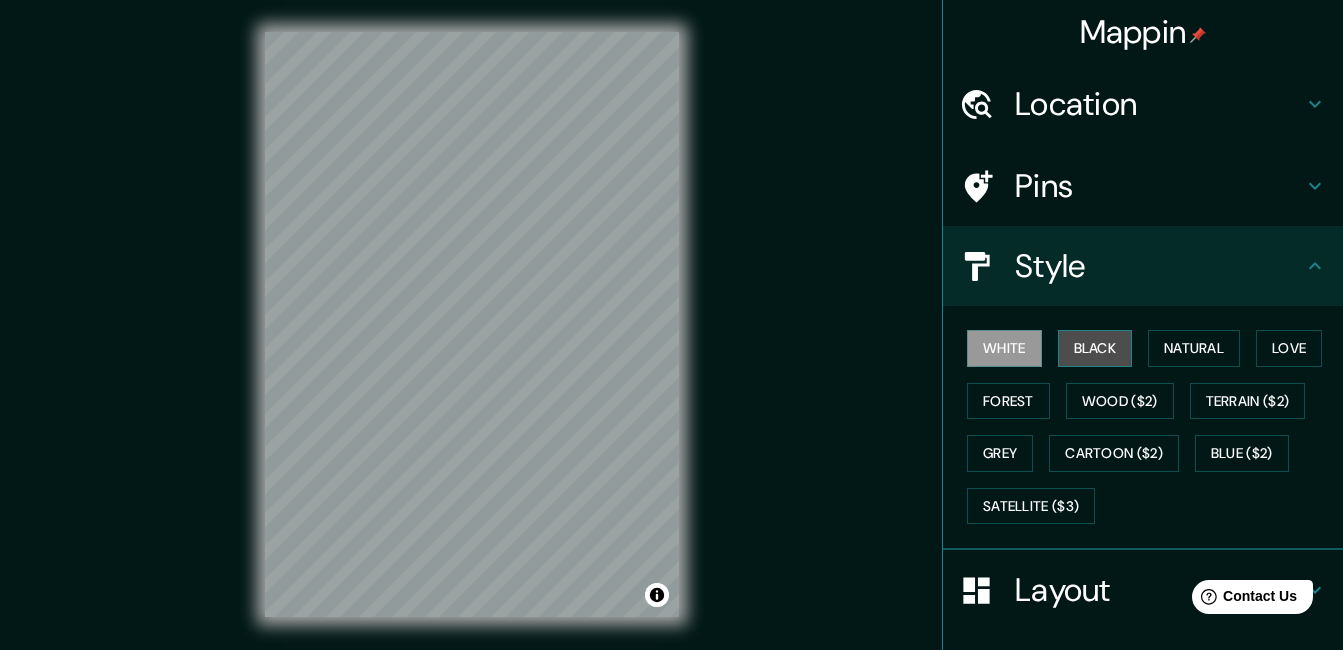 click on "Black" at bounding box center [1095, 348] 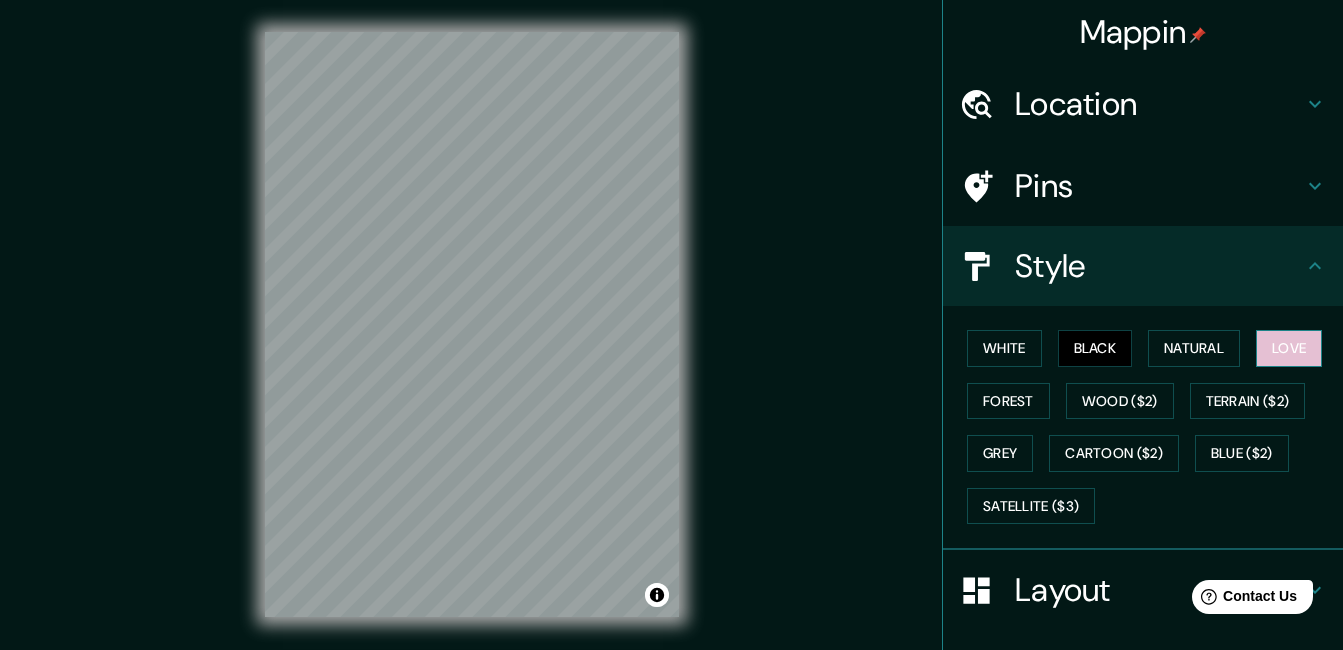 click on "Love" at bounding box center (1289, 348) 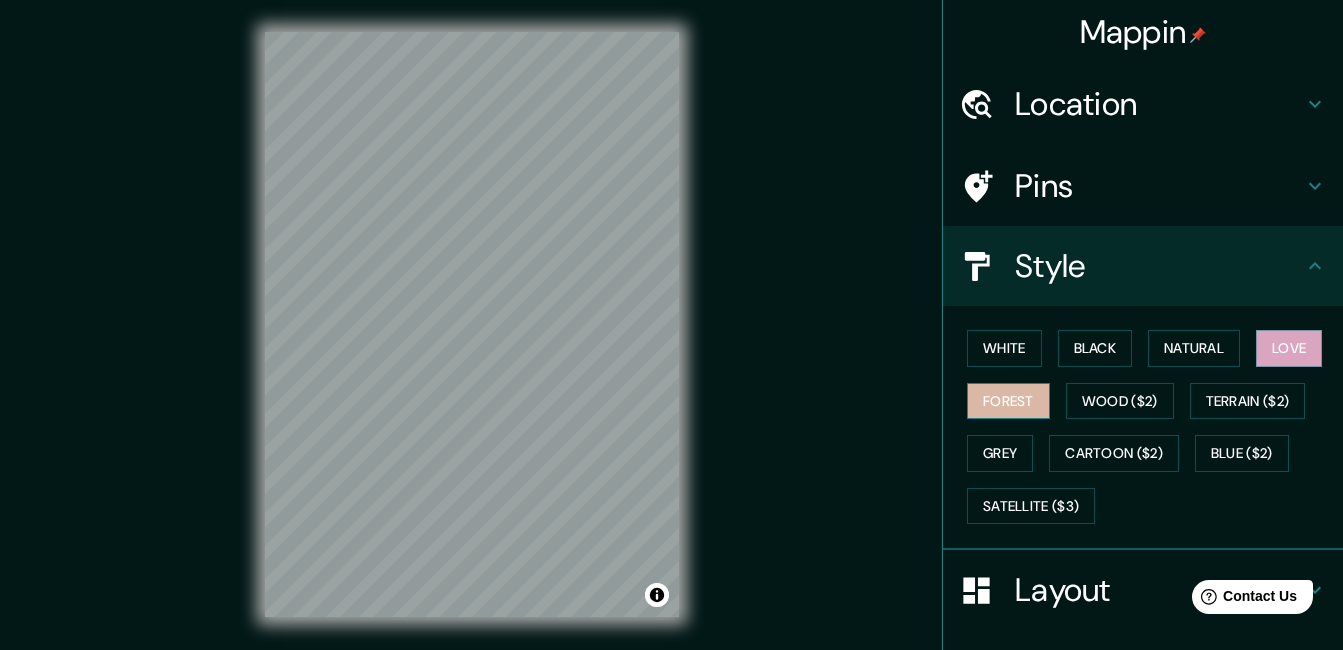 click on "Forest" at bounding box center (1008, 401) 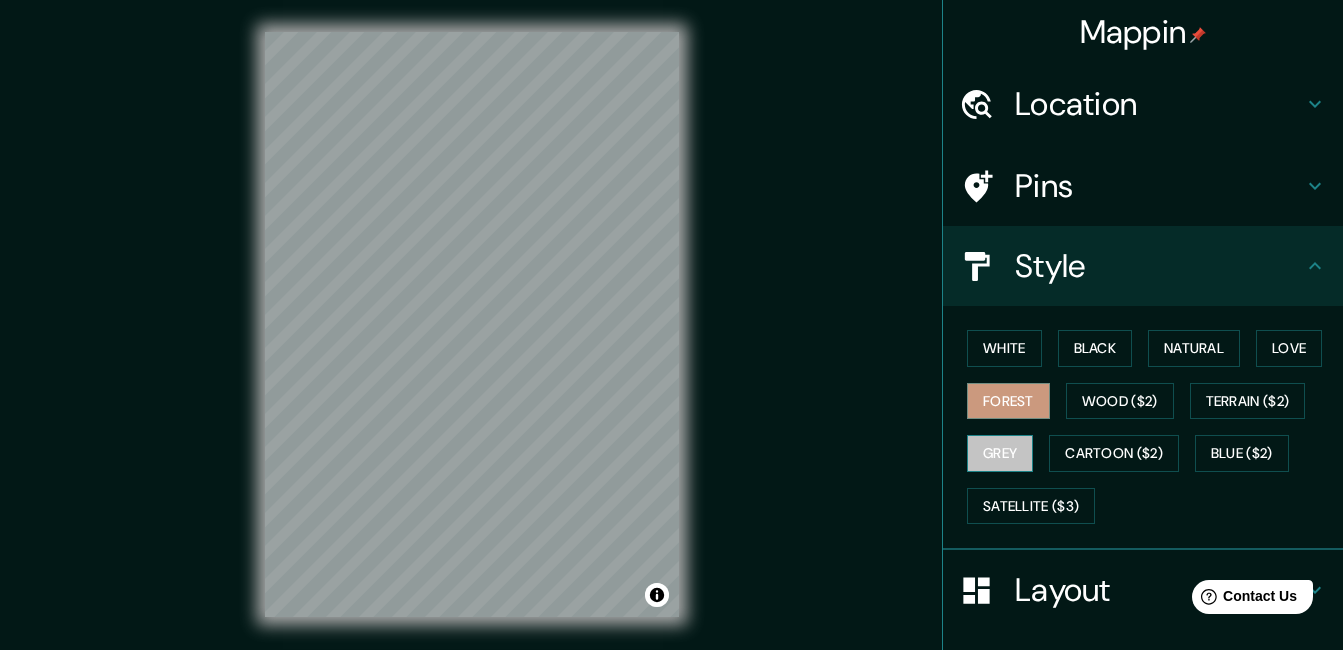click on "Grey" at bounding box center (1000, 453) 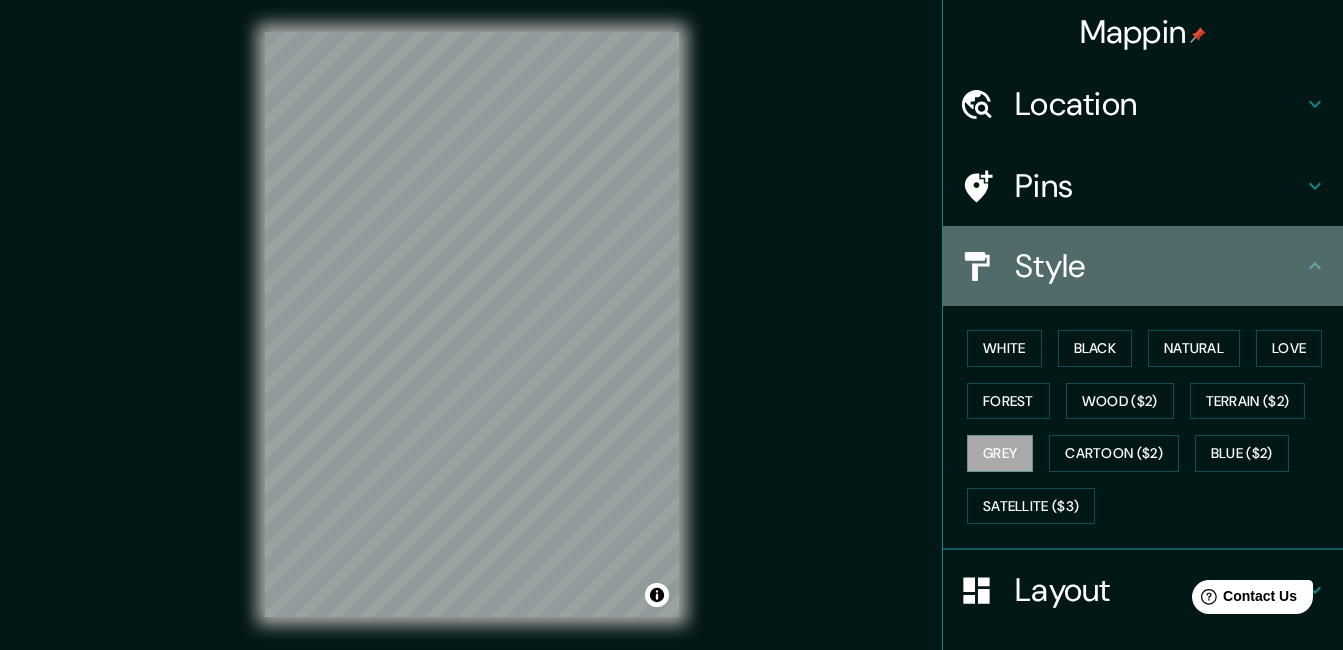 click on "Style" at bounding box center [1159, 266] 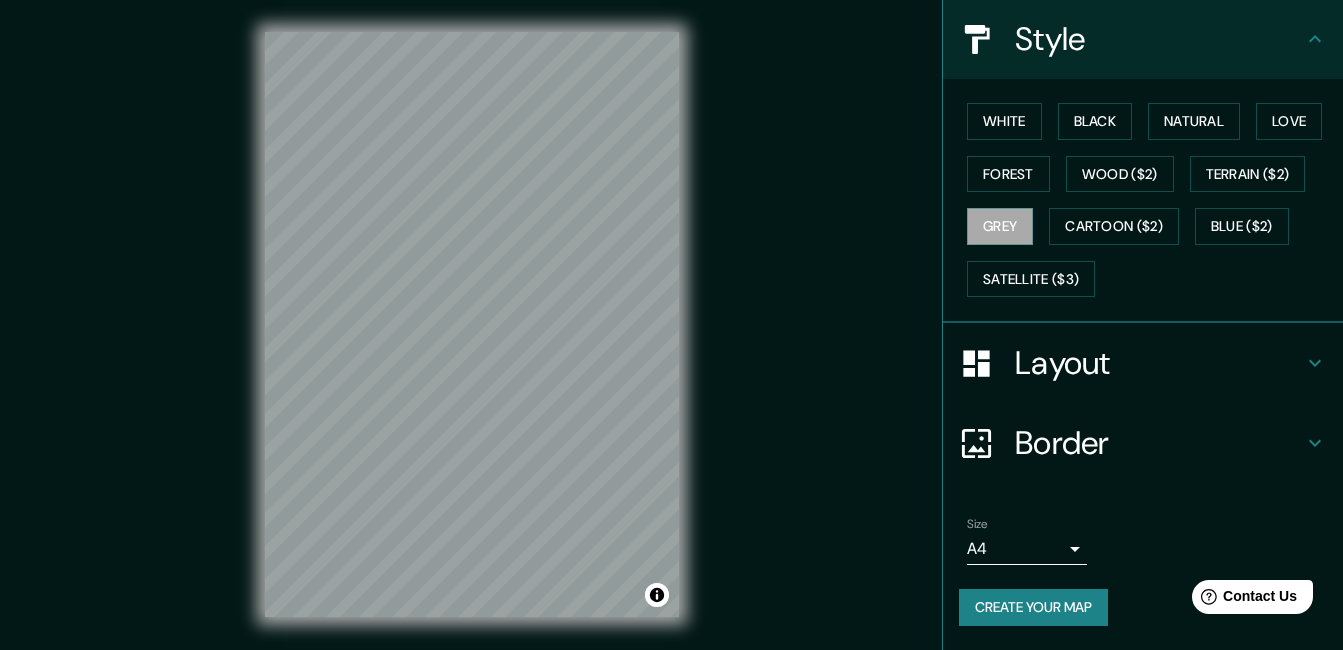 click on "Layout" at bounding box center (1159, 363) 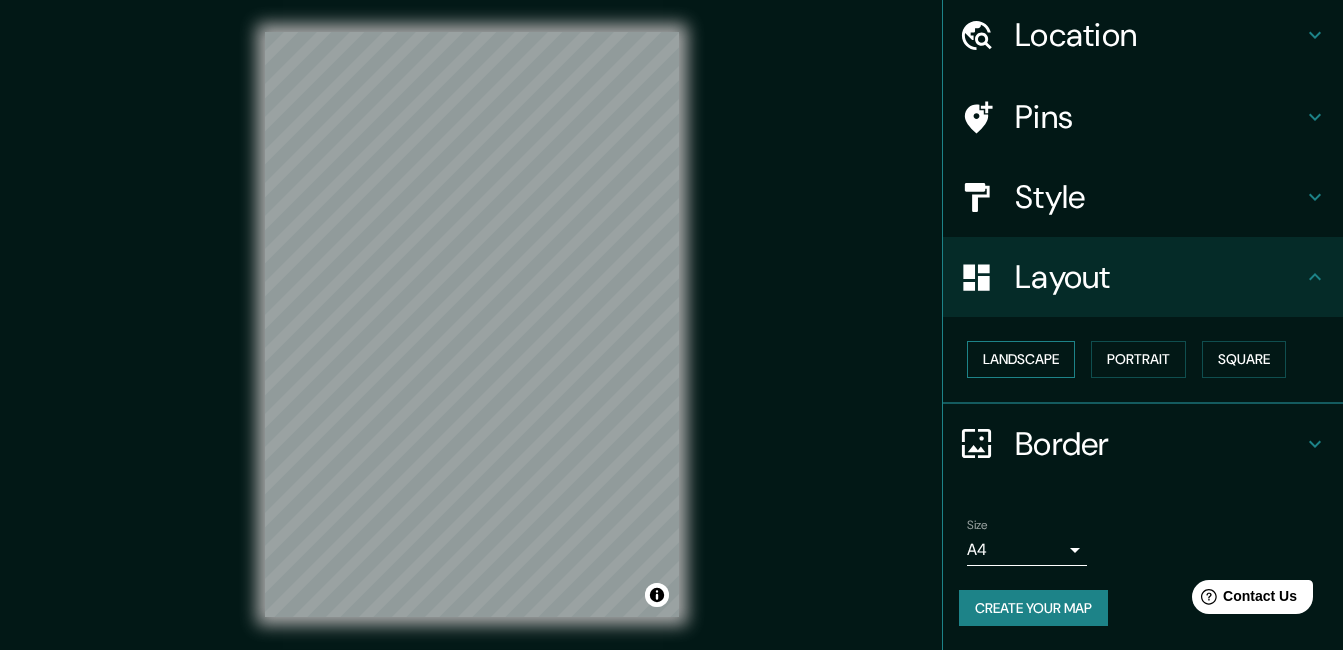 scroll, scrollTop: 69, scrollLeft: 0, axis: vertical 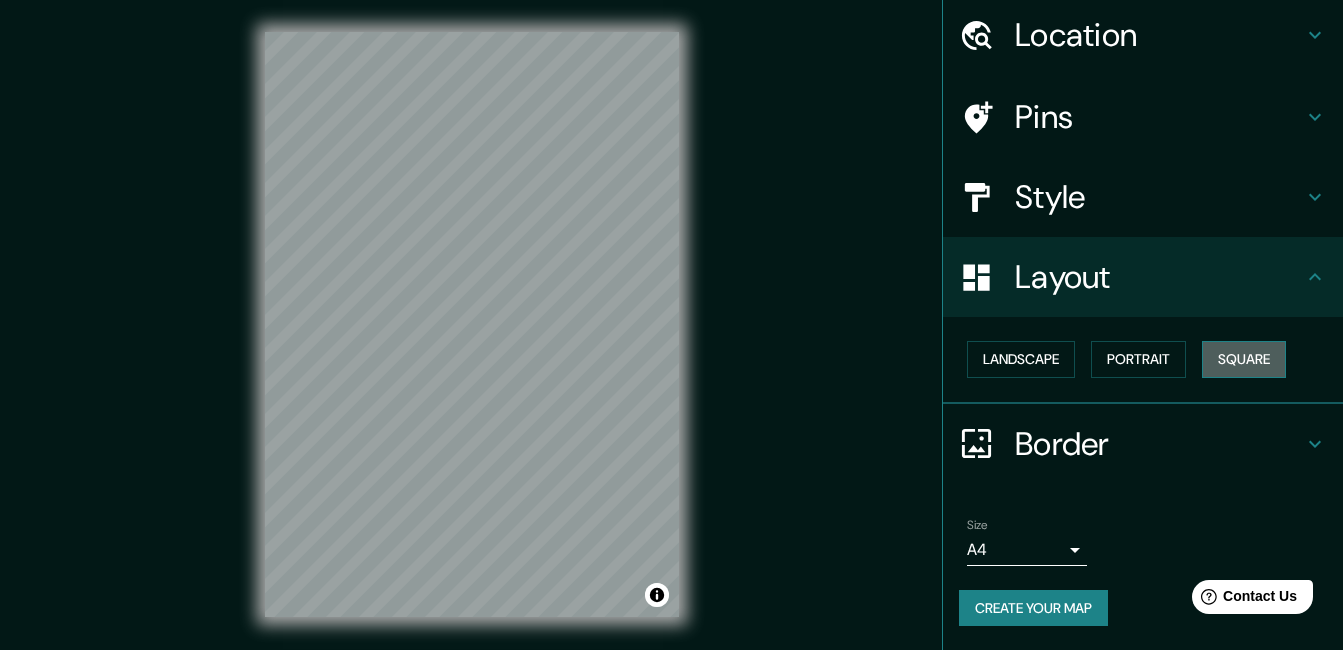 click on "Square" at bounding box center [1244, 359] 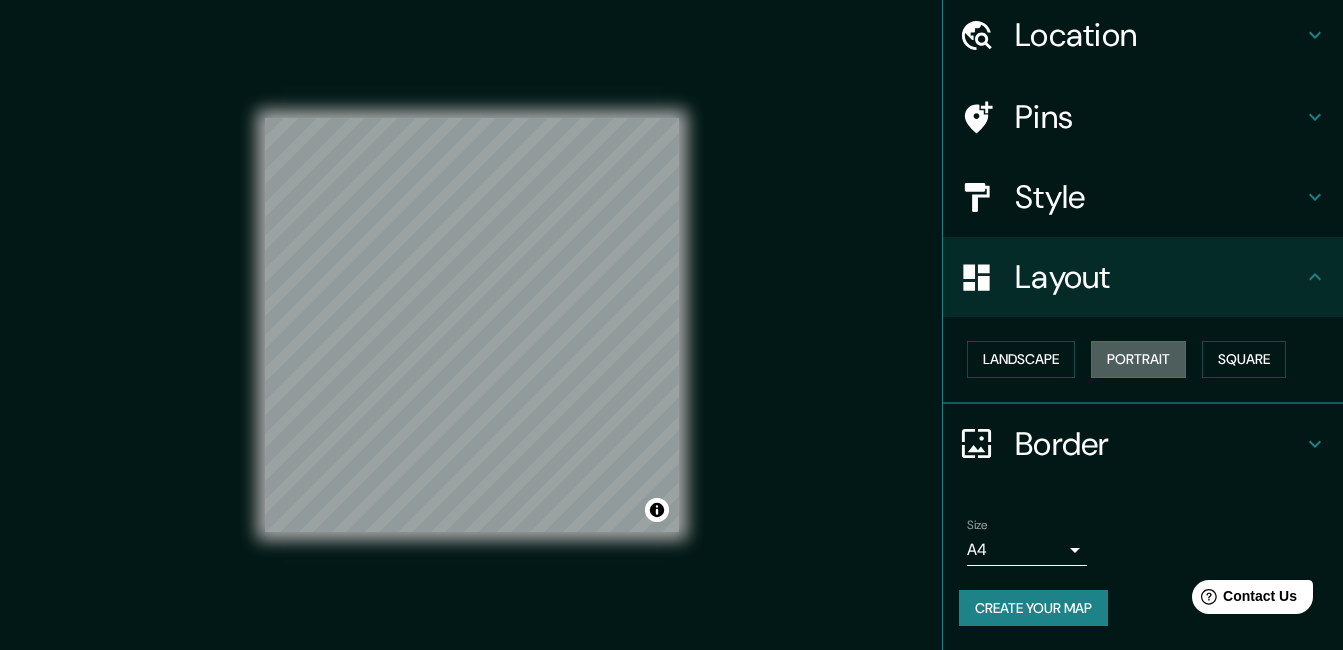 click on "Portrait" at bounding box center [1138, 359] 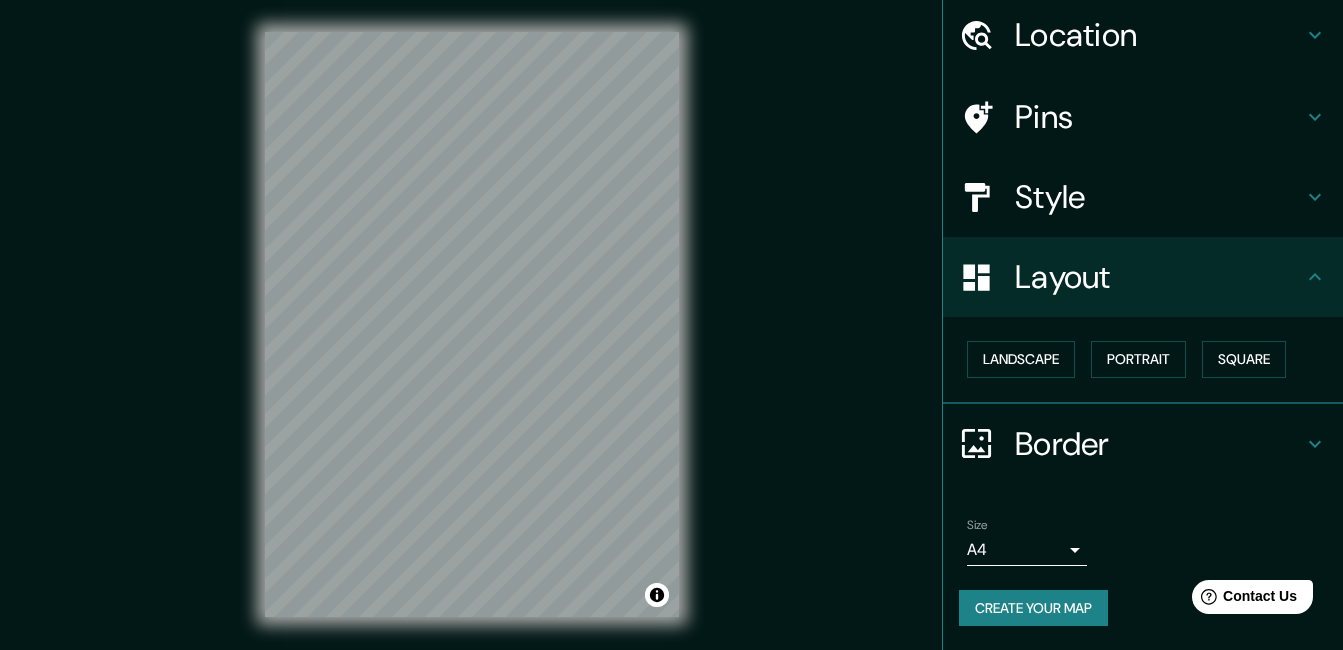 click on "Landscape [GEOGRAPHIC_DATA]" at bounding box center [1151, 359] 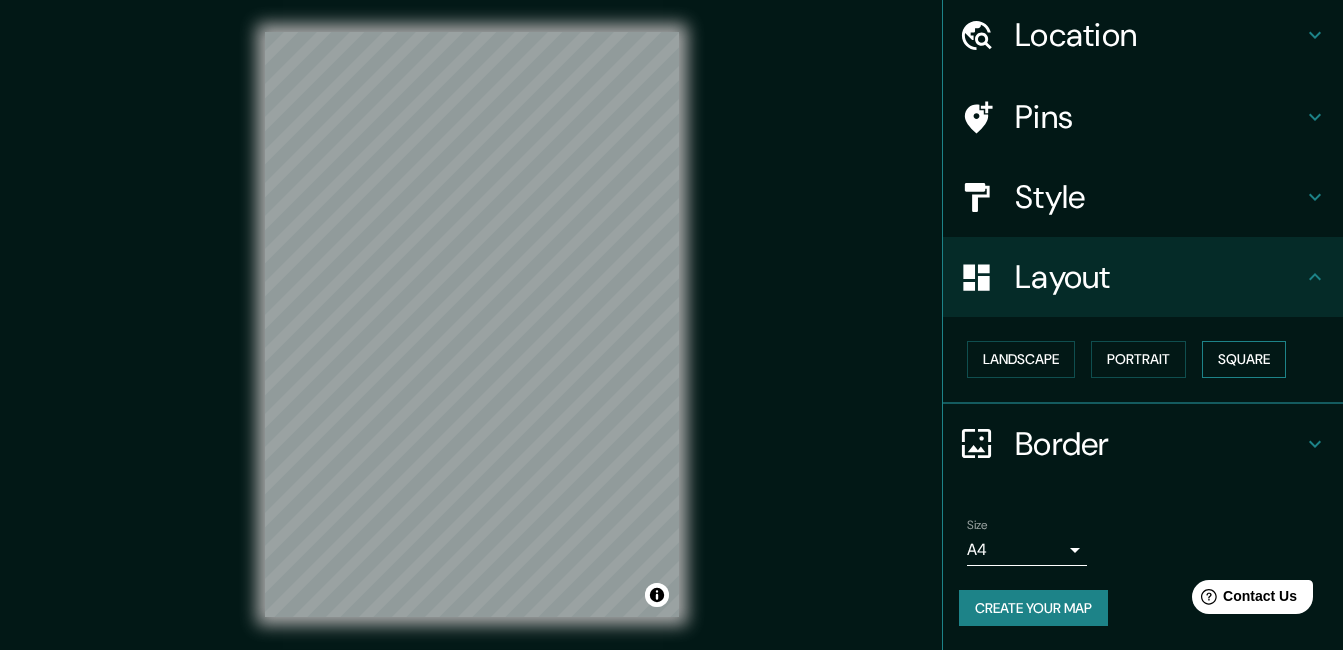 click on "Square" at bounding box center [1244, 359] 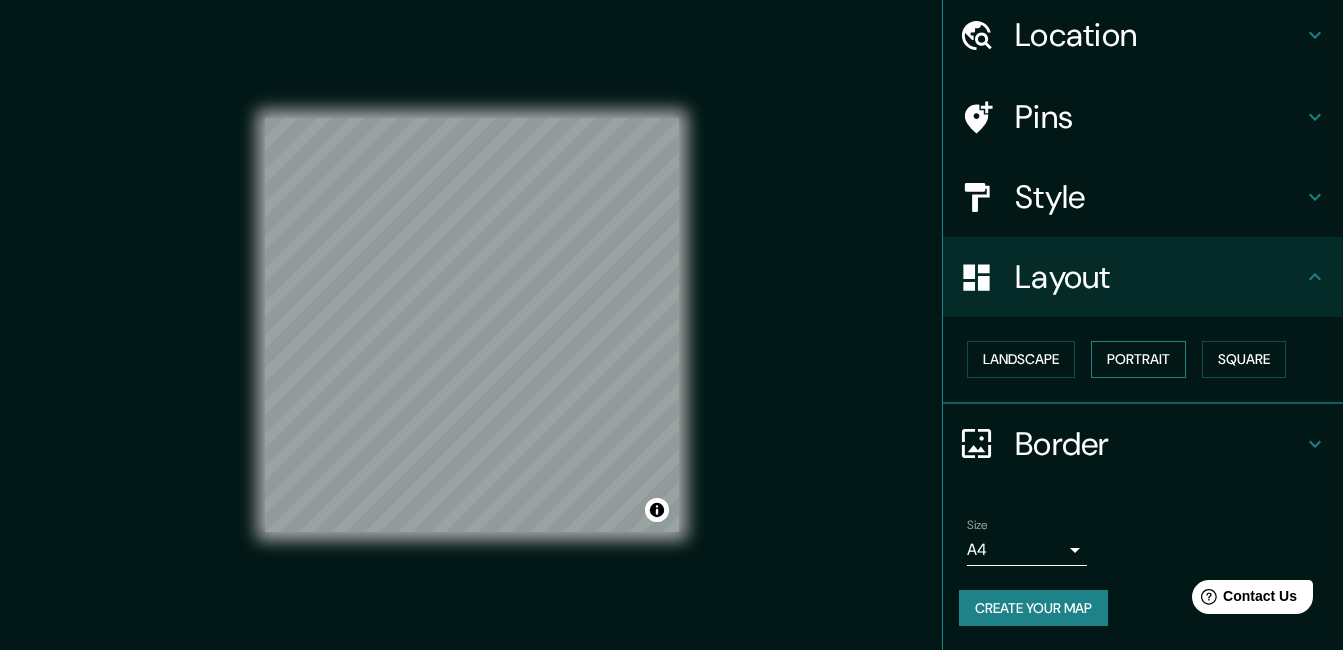 click on "Portrait" at bounding box center [1138, 359] 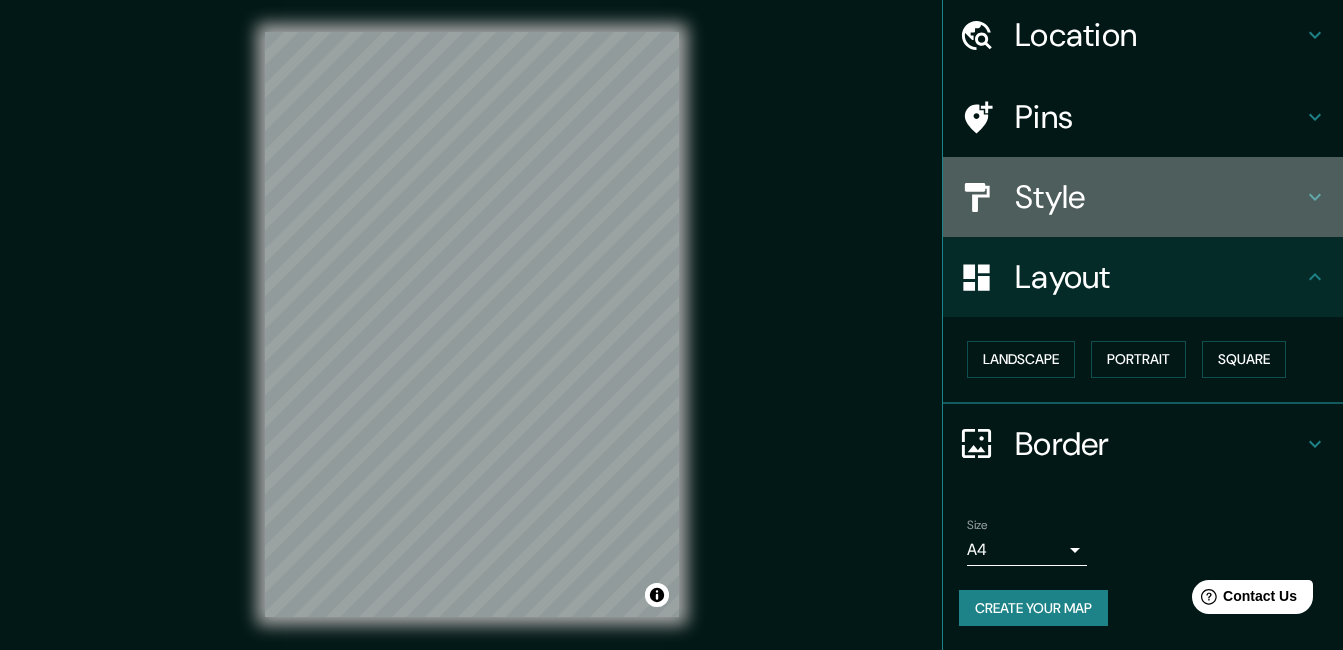 click on "Style" at bounding box center [1159, 197] 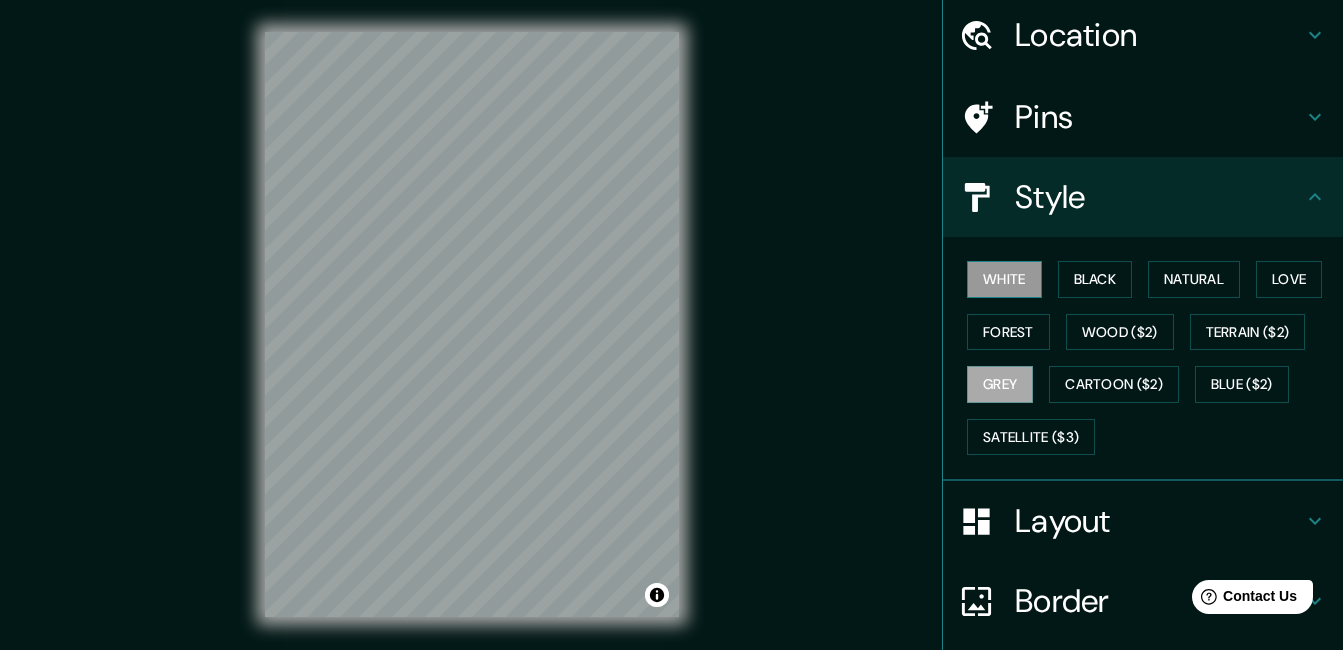 click on "White" at bounding box center [1004, 279] 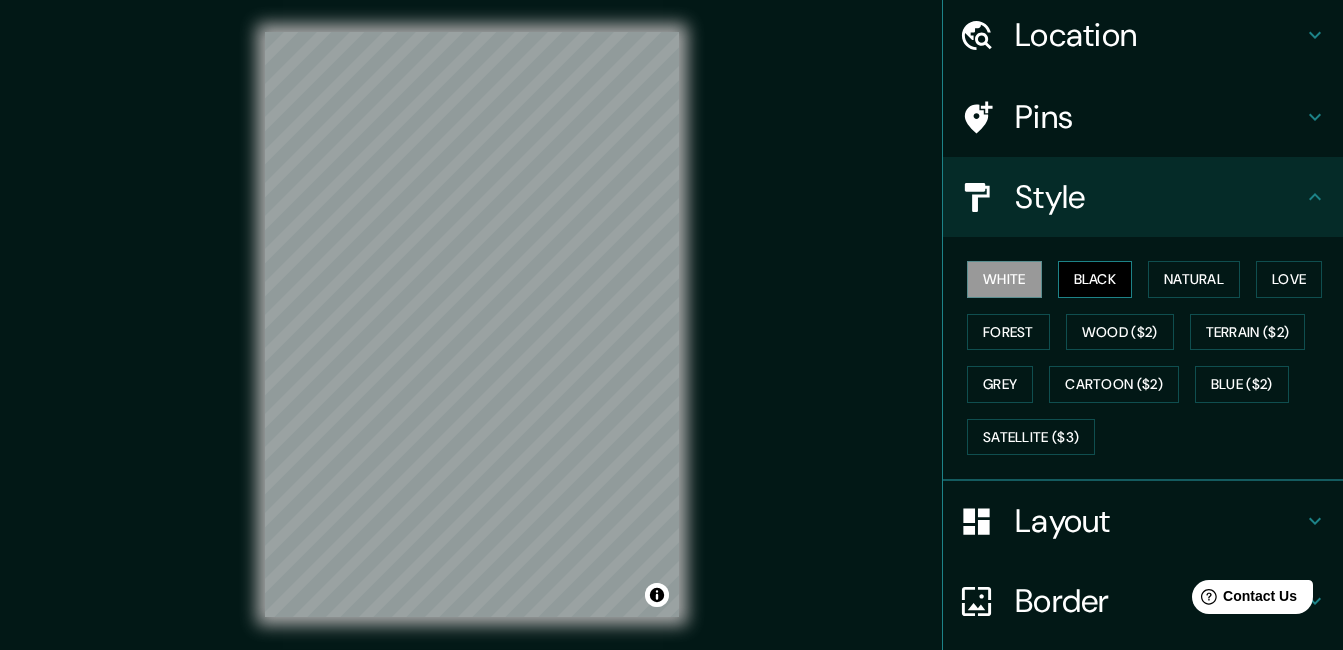 click on "Black" at bounding box center (1095, 279) 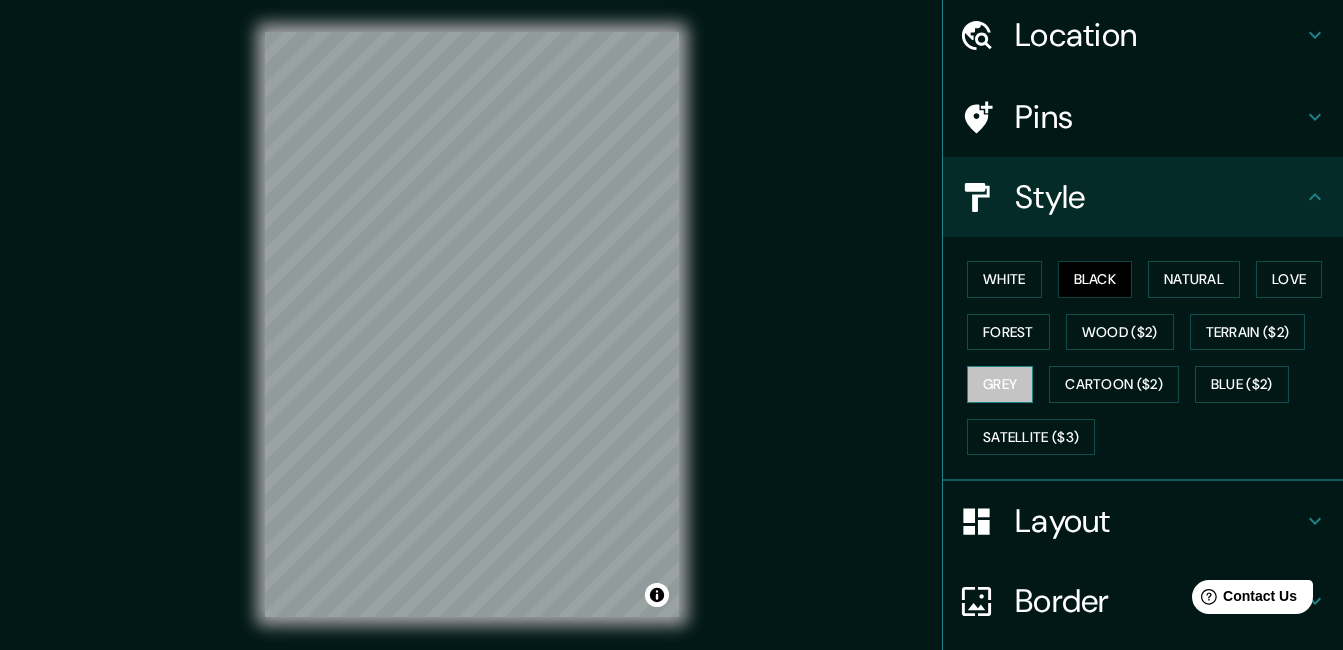 click on "Grey" at bounding box center [1000, 384] 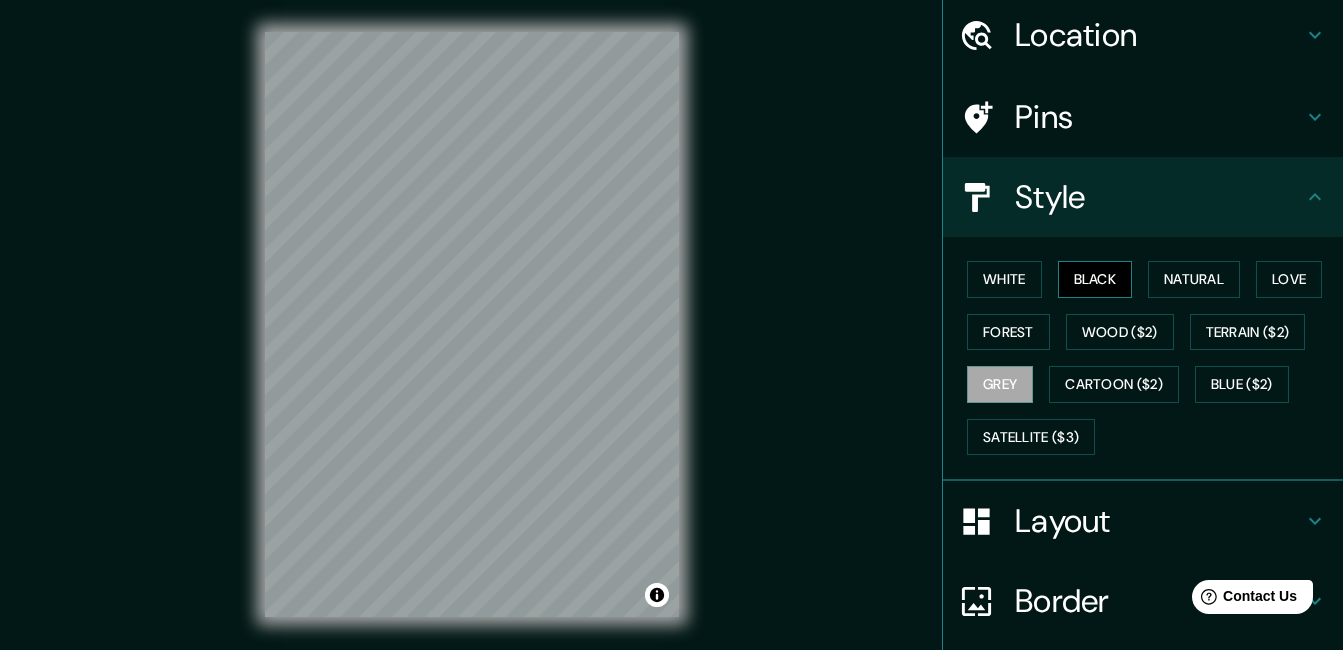 click on "Black" at bounding box center (1095, 279) 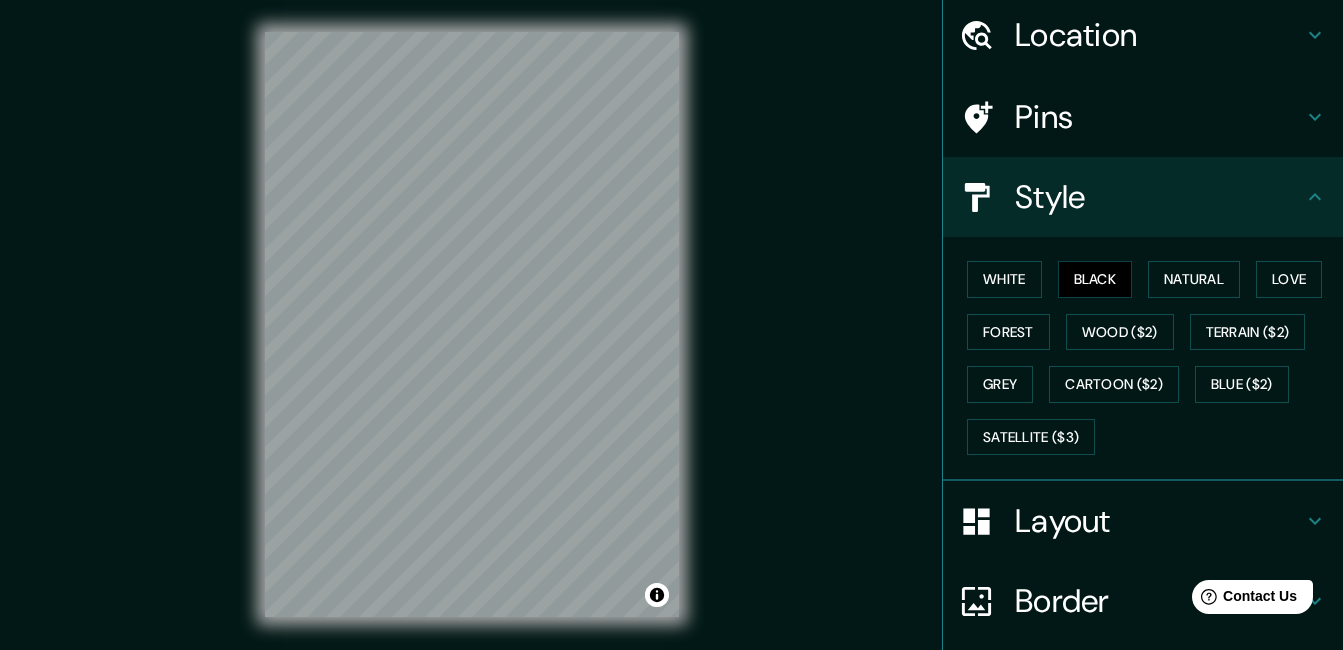 click on "Mappin Location [GEOGRAPHIC_DATA], [GEOGRAPHIC_DATA], [GEOGRAPHIC_DATA], [GEOGRAPHIC_DATA] Pins Style White Black Natural Love Forest Wood ($2) Terrain ($2) Grey Cartoon ($2) Blue ($2) Satellite ($3) Layout Border Choose a border.  Hint : you can make layers of the frame opaque to create some cool effects. None Simple Transparent Fancy Size A4 single Create your map © Mapbox   © OpenStreetMap   Improve this map Any problems, suggestions, or concerns please email    [EMAIL_ADDRESS][DOMAIN_NAME] . . ." at bounding box center [671, 340] 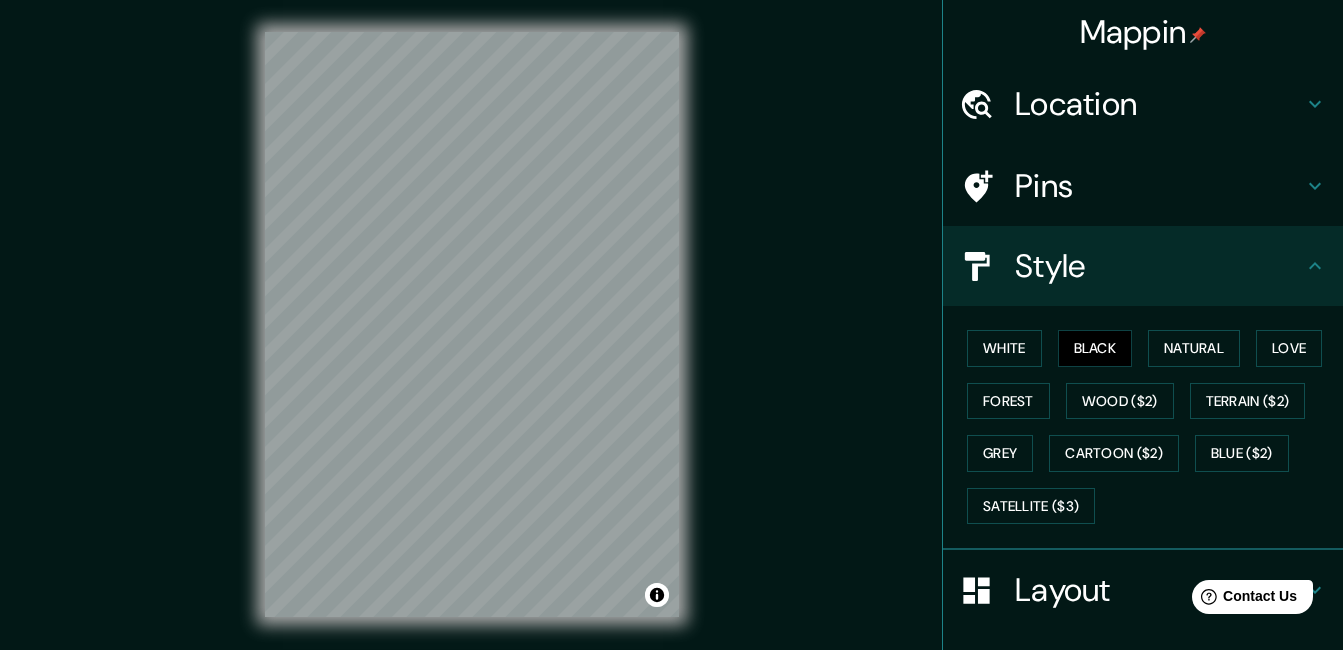 click on "Location" at bounding box center (1159, 104) 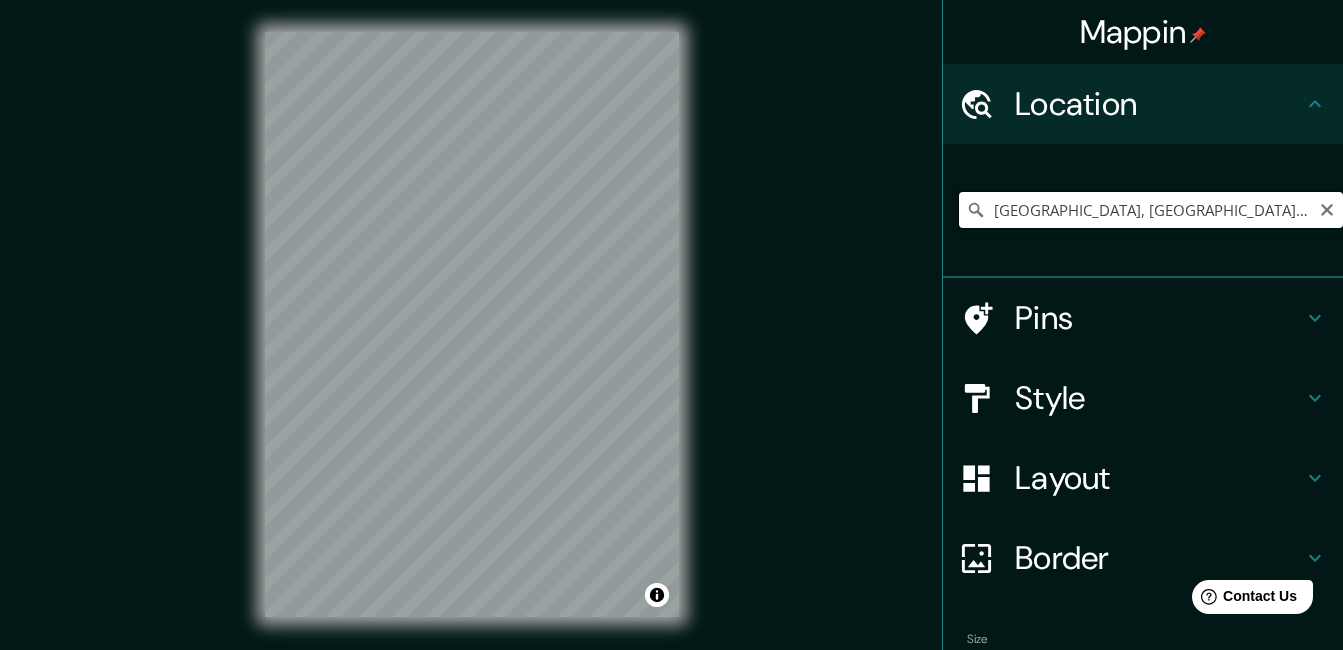 click on "[GEOGRAPHIC_DATA], [GEOGRAPHIC_DATA], [GEOGRAPHIC_DATA], [GEOGRAPHIC_DATA]" at bounding box center (1151, 210) 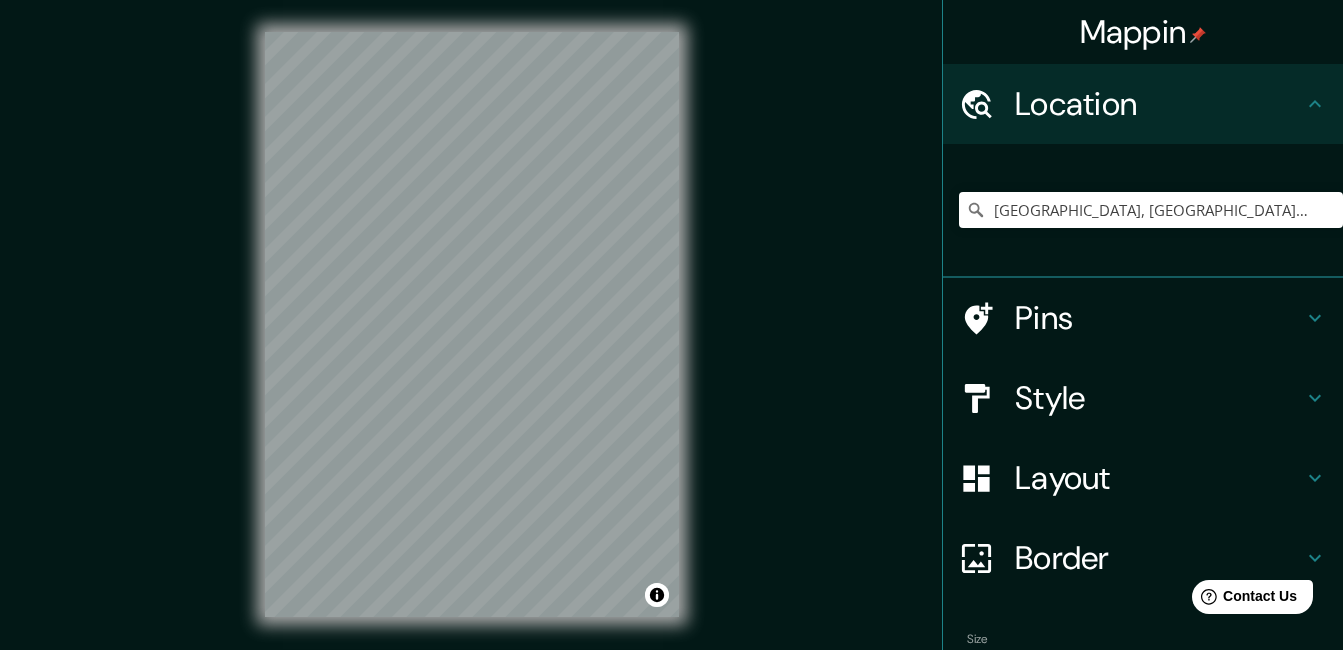 click on "Style" at bounding box center [1159, 398] 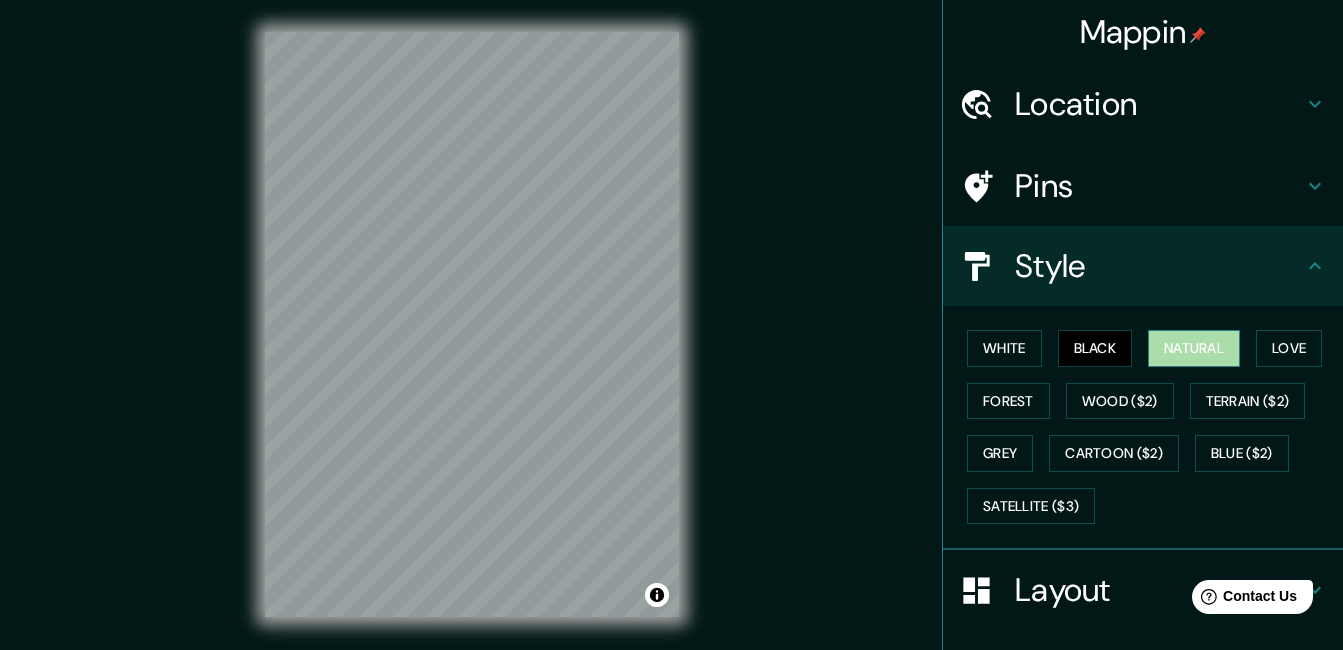 click on "Natural" at bounding box center [1194, 348] 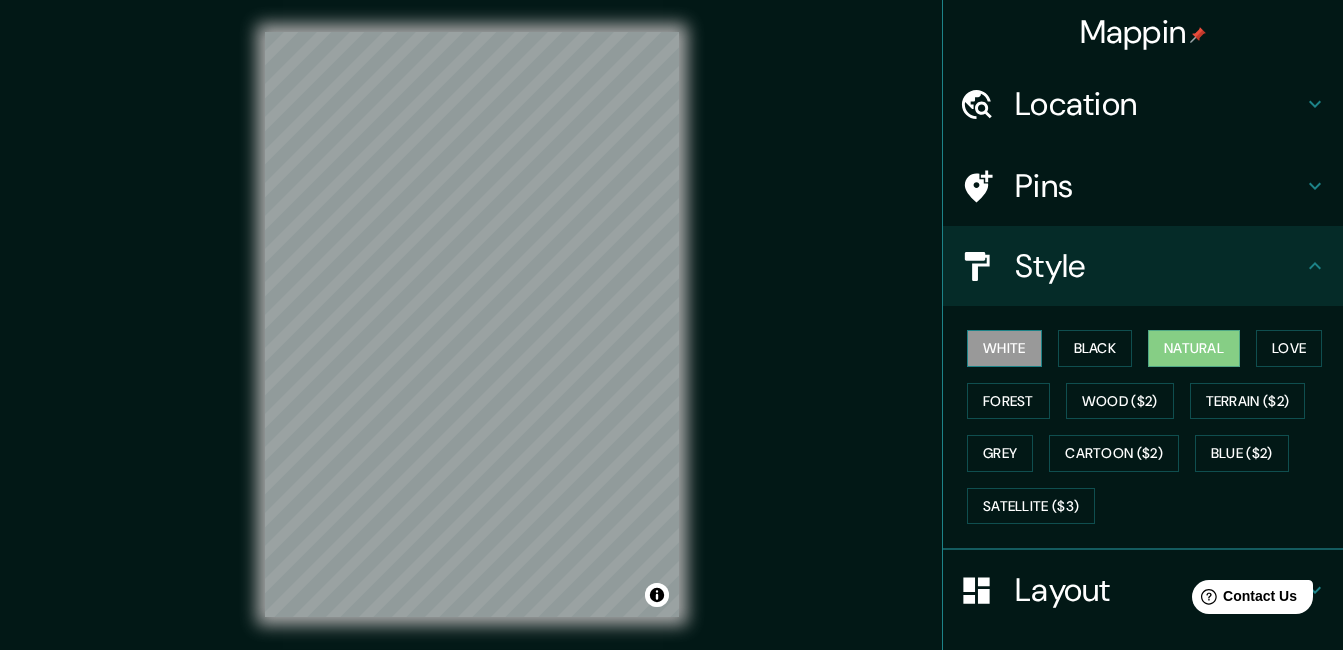 click on "White" at bounding box center (1004, 348) 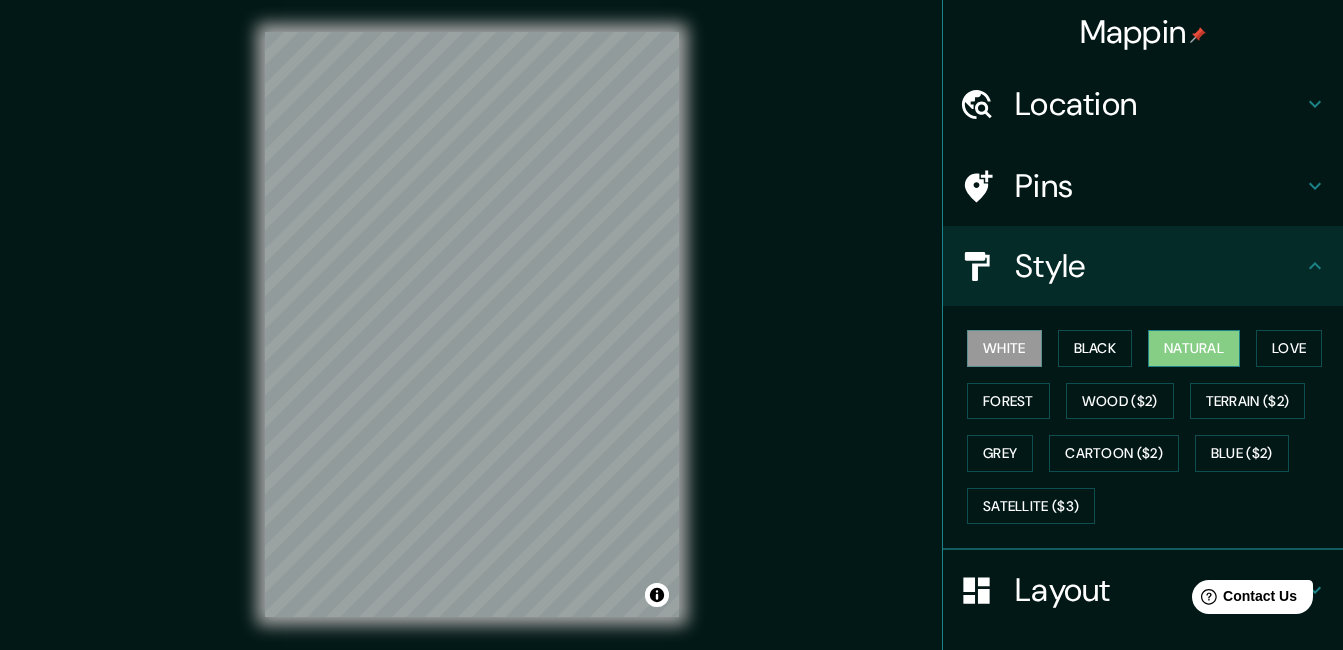 click on "Natural" at bounding box center [1194, 348] 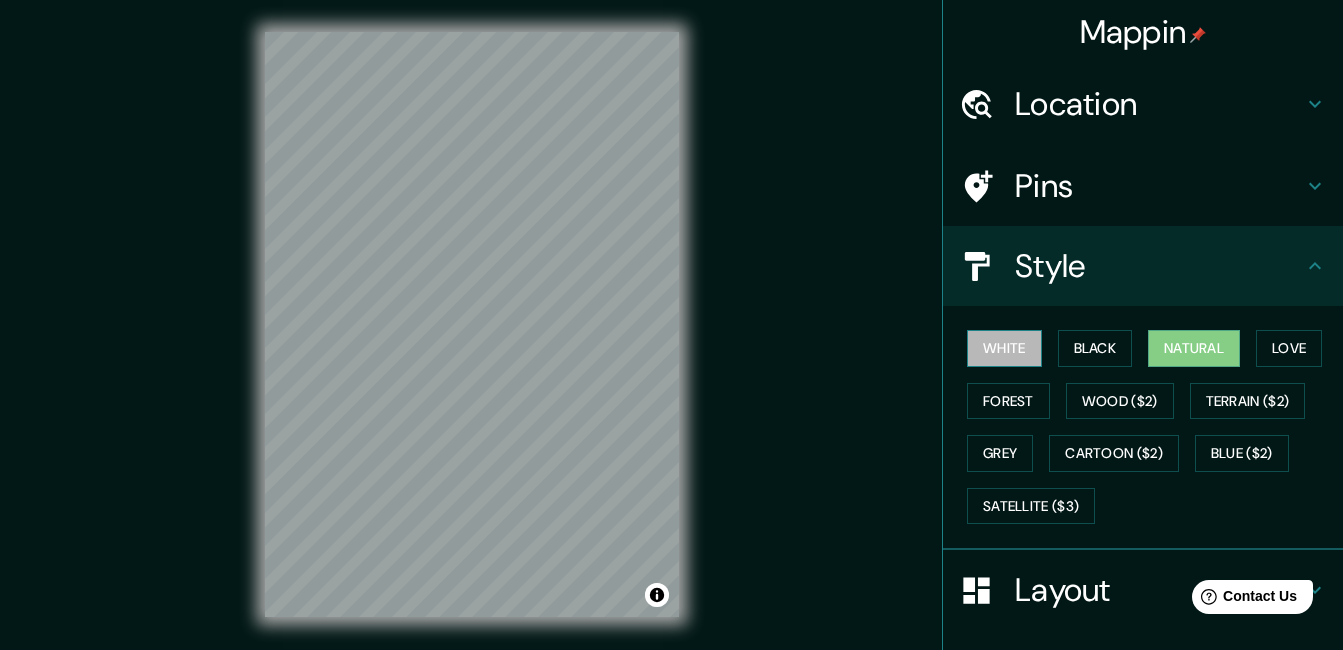 click on "White" at bounding box center [1004, 348] 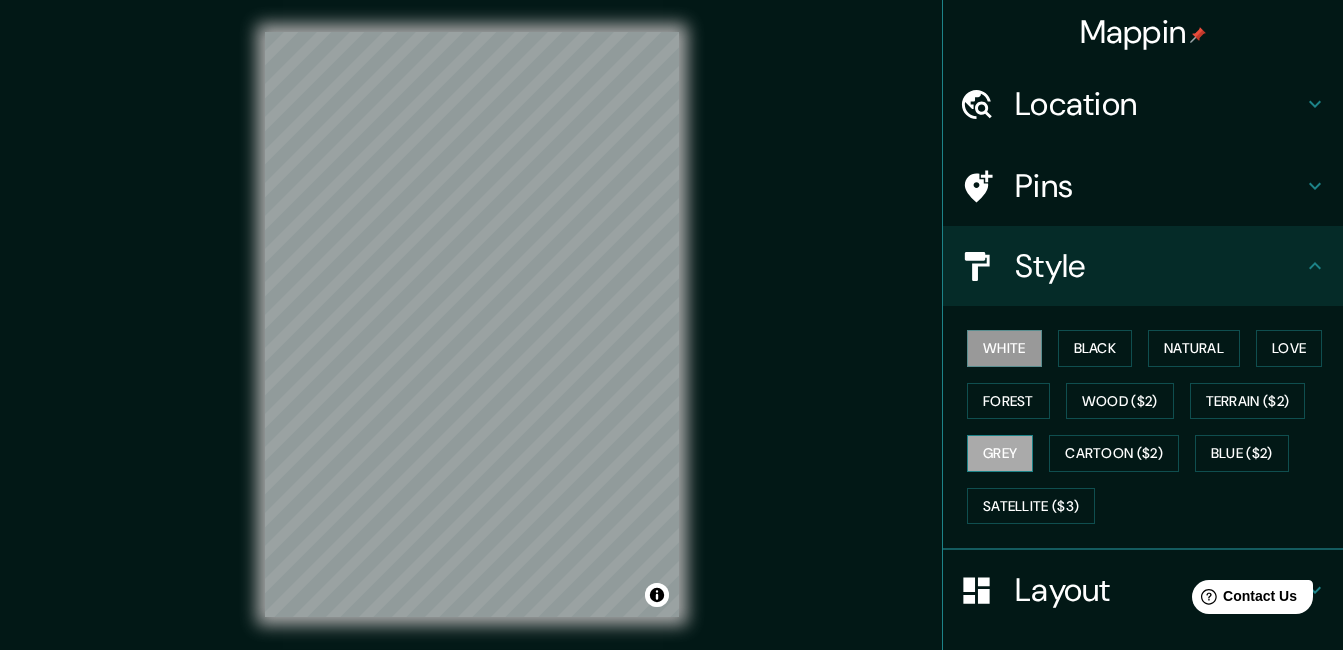 click on "Grey" at bounding box center [1000, 453] 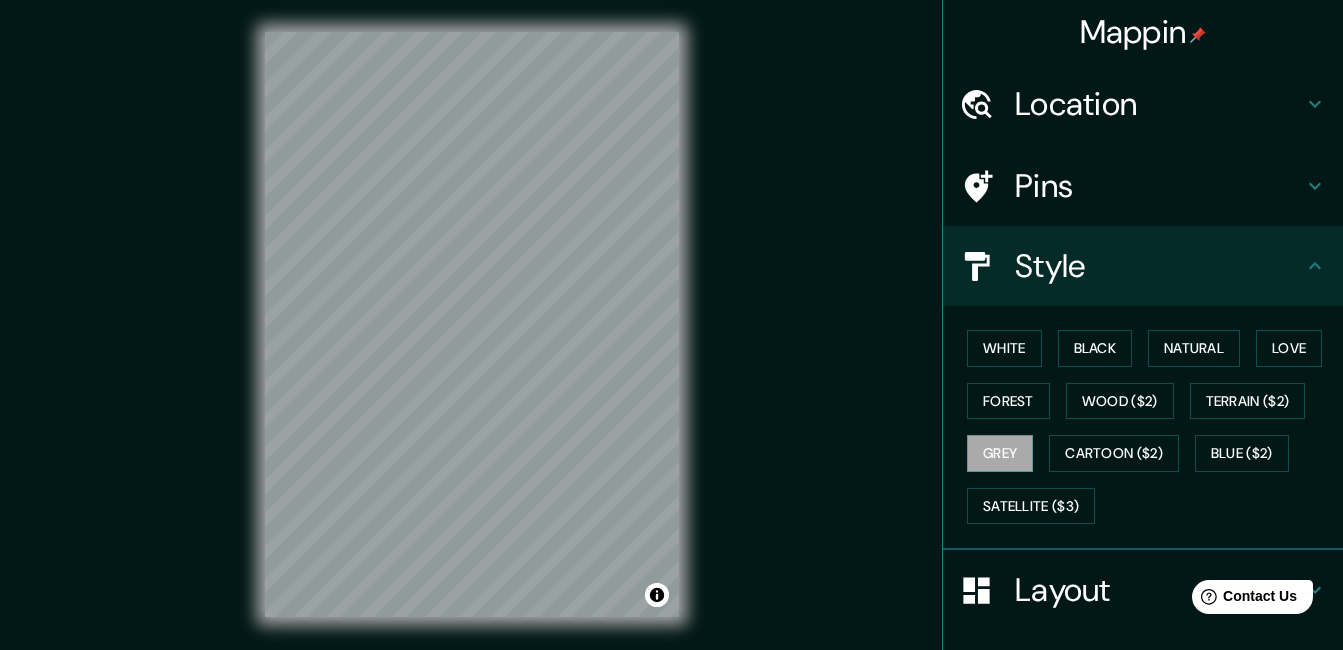 click on "Mappin Location [GEOGRAPHIC_DATA], [GEOGRAPHIC_DATA], [GEOGRAPHIC_DATA] Pins Style White Black Natural Love Forest Wood ($2) Terrain ($2) Grey Cartoon ($2) Blue ($2) Satellite ($3) Layout Border Choose a border.  Hint : you can make layers of the frame opaque to create some cool effects. None Simple Transparent Fancy Size A4 single Create your map © Mapbox   © OpenStreetMap   Improve this map Any problems, suggestions, or concerns please email    [EMAIL_ADDRESS][DOMAIN_NAME] . . ." at bounding box center (671, 340) 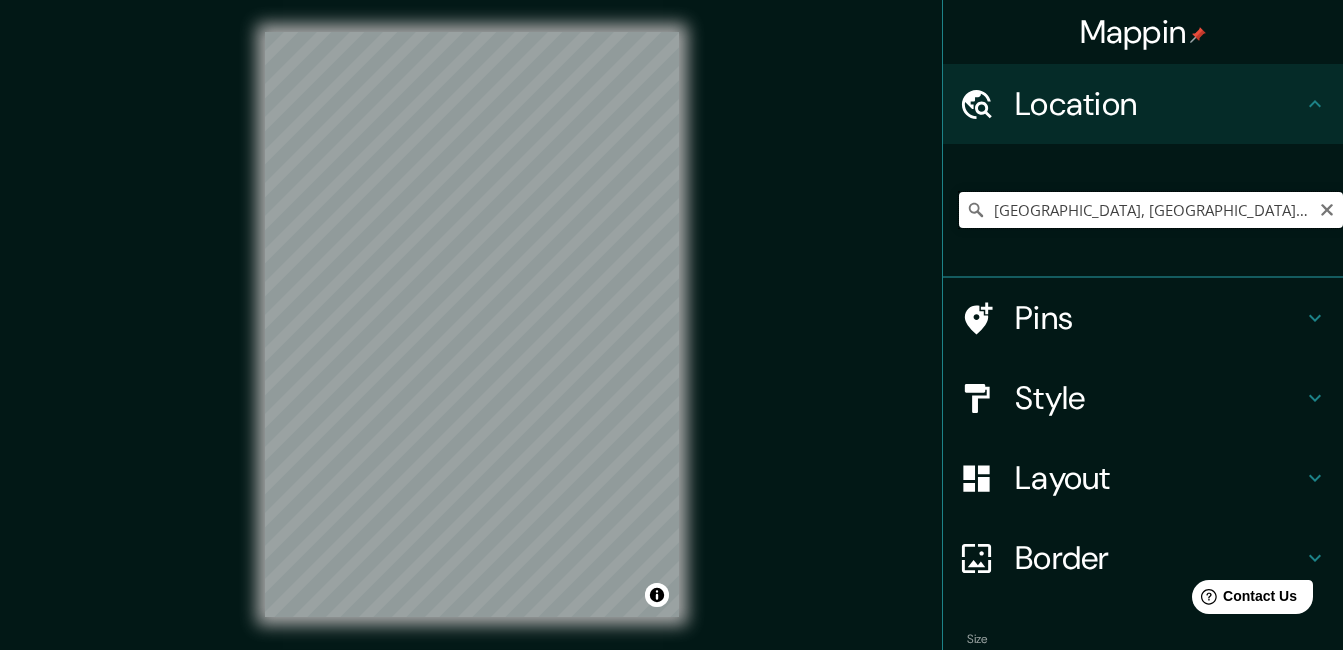 click on "[GEOGRAPHIC_DATA], [GEOGRAPHIC_DATA], [GEOGRAPHIC_DATA]" at bounding box center (1151, 210) 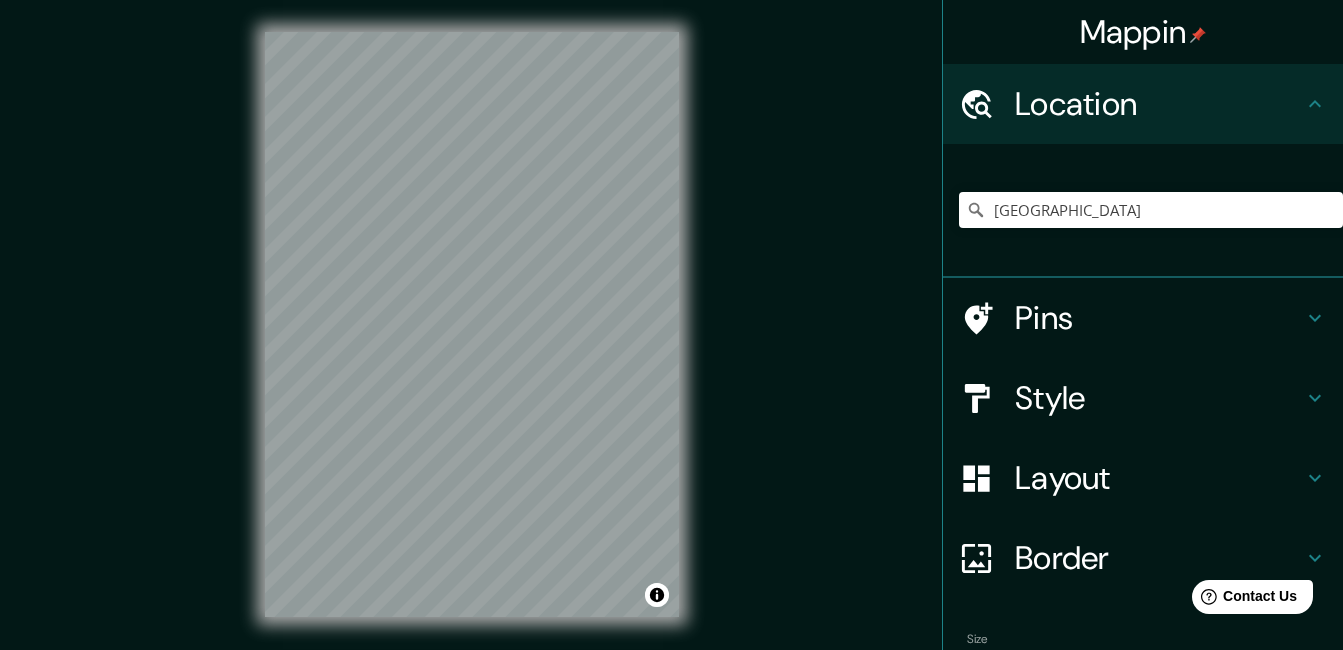 click on "Mappin Location [GEOGRAPHIC_DATA] Pins Style Layout Border Choose a border.  Hint : you can make layers of the frame opaque to create some cool effects. None Simple Transparent Fancy Size A4 single Zoom level too high - zoom in more Create your map © Mapbox   © OpenStreetMap   Improve this map Any problems, suggestions, or concerns please email    [EMAIL_ADDRESS][DOMAIN_NAME] . . ." at bounding box center [671, 340] 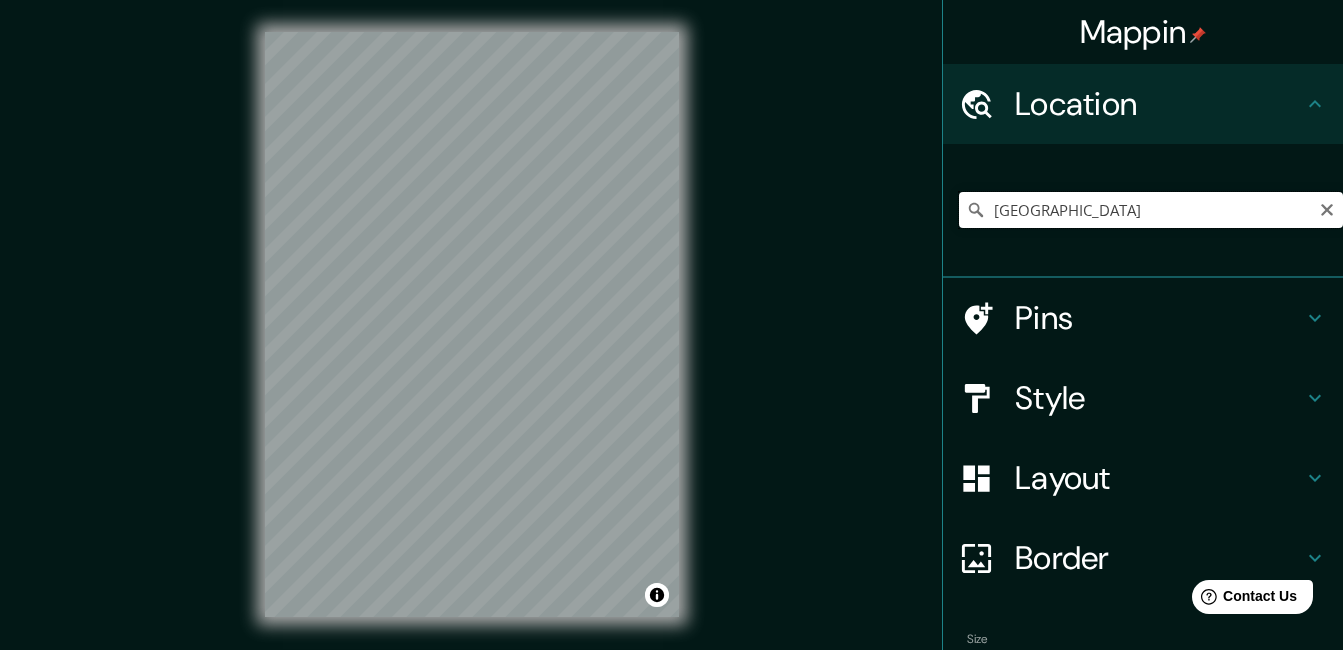 click on "[GEOGRAPHIC_DATA]" at bounding box center [1151, 210] 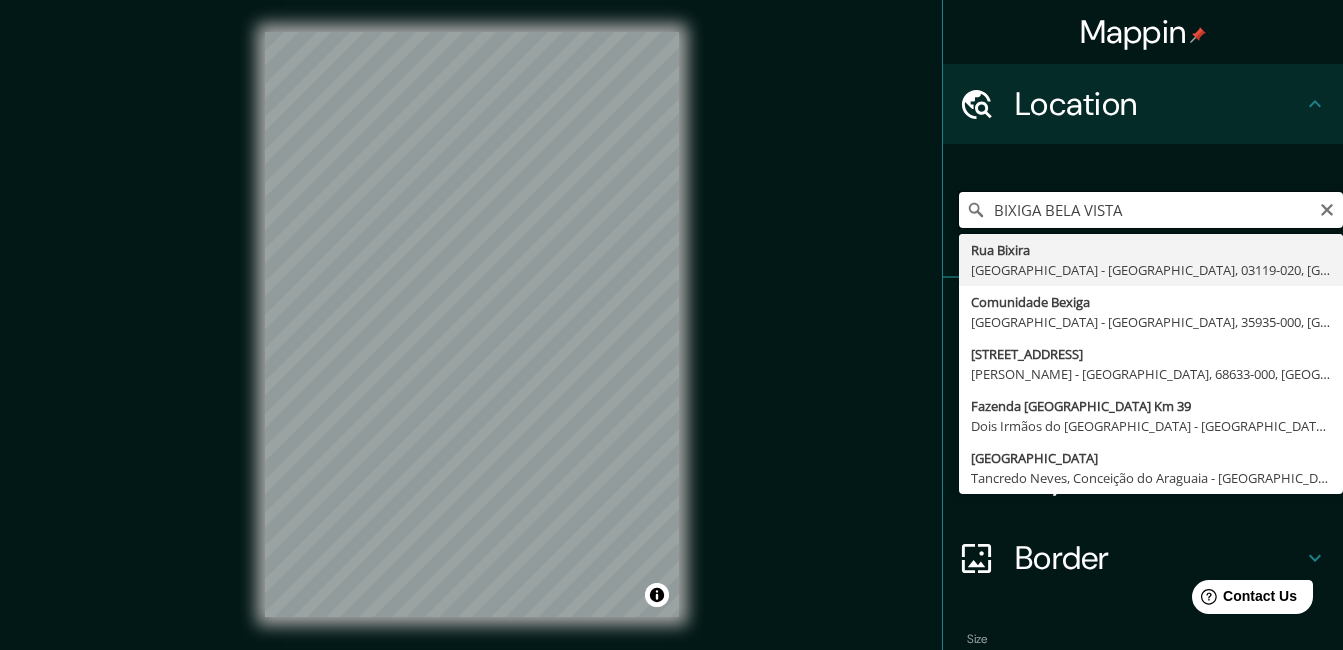 drag, startPoint x: 1034, startPoint y: 208, endPoint x: 947, endPoint y: 214, distance: 87.20665 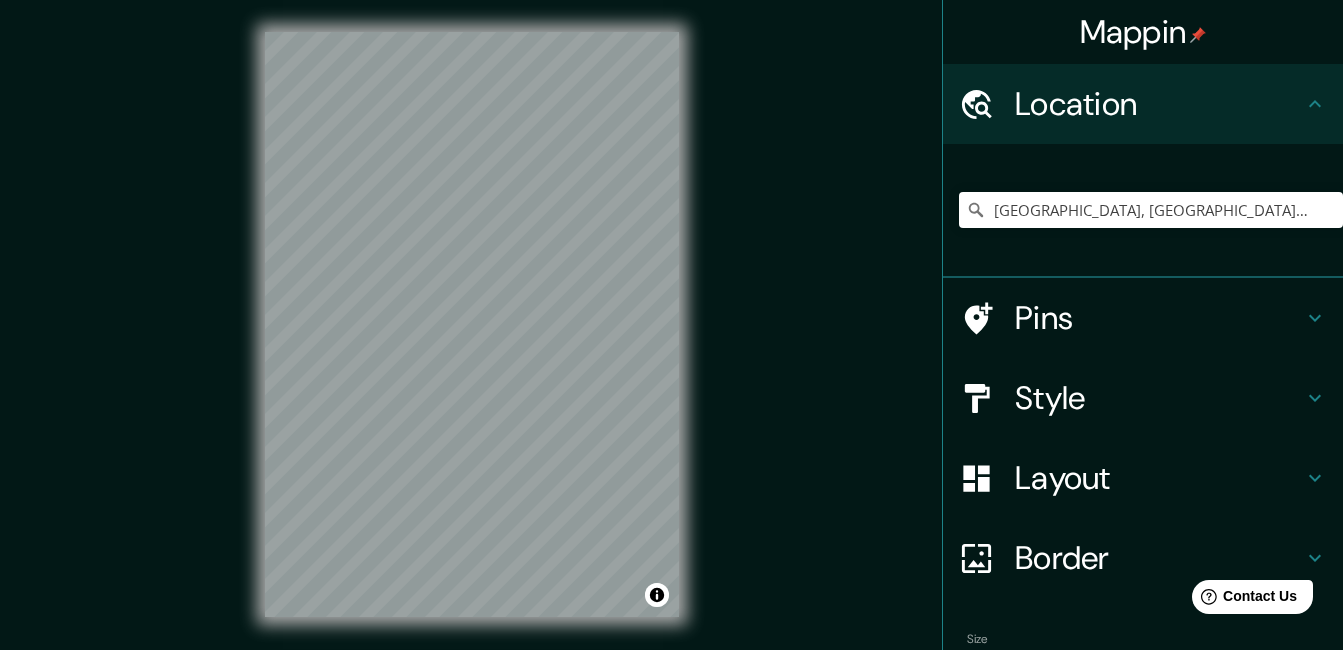 click on "Style" at bounding box center (1159, 398) 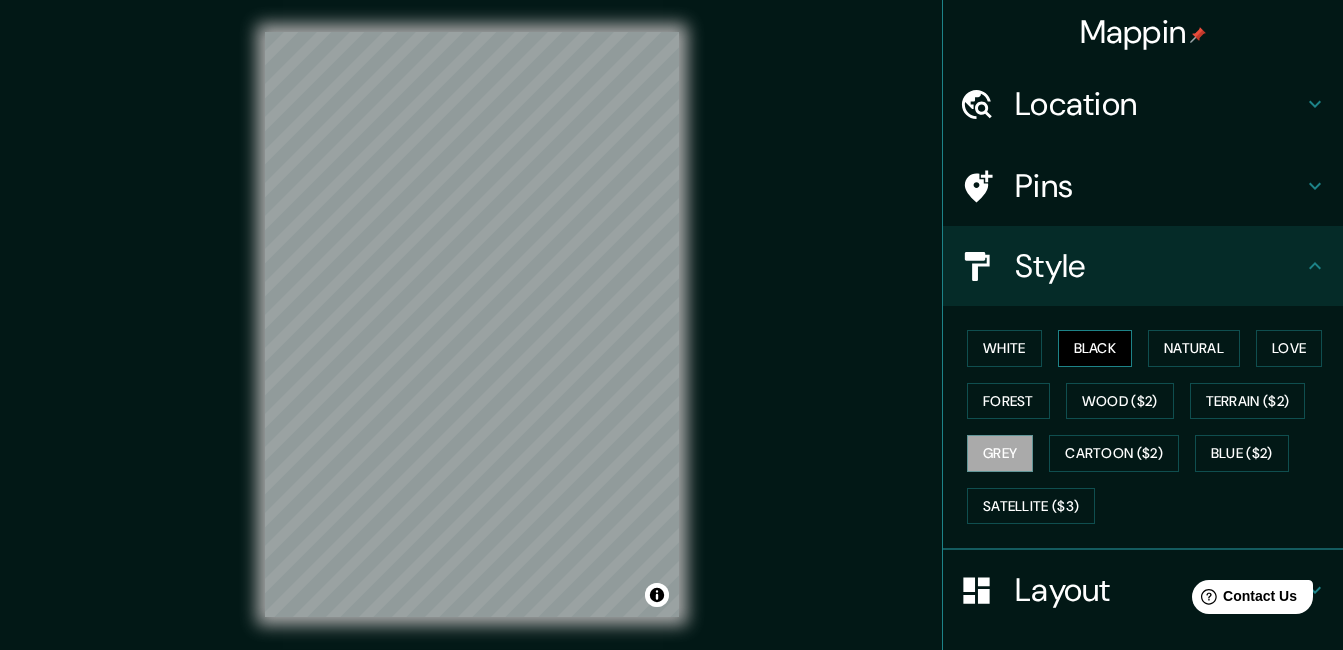 click on "Black" at bounding box center [1095, 348] 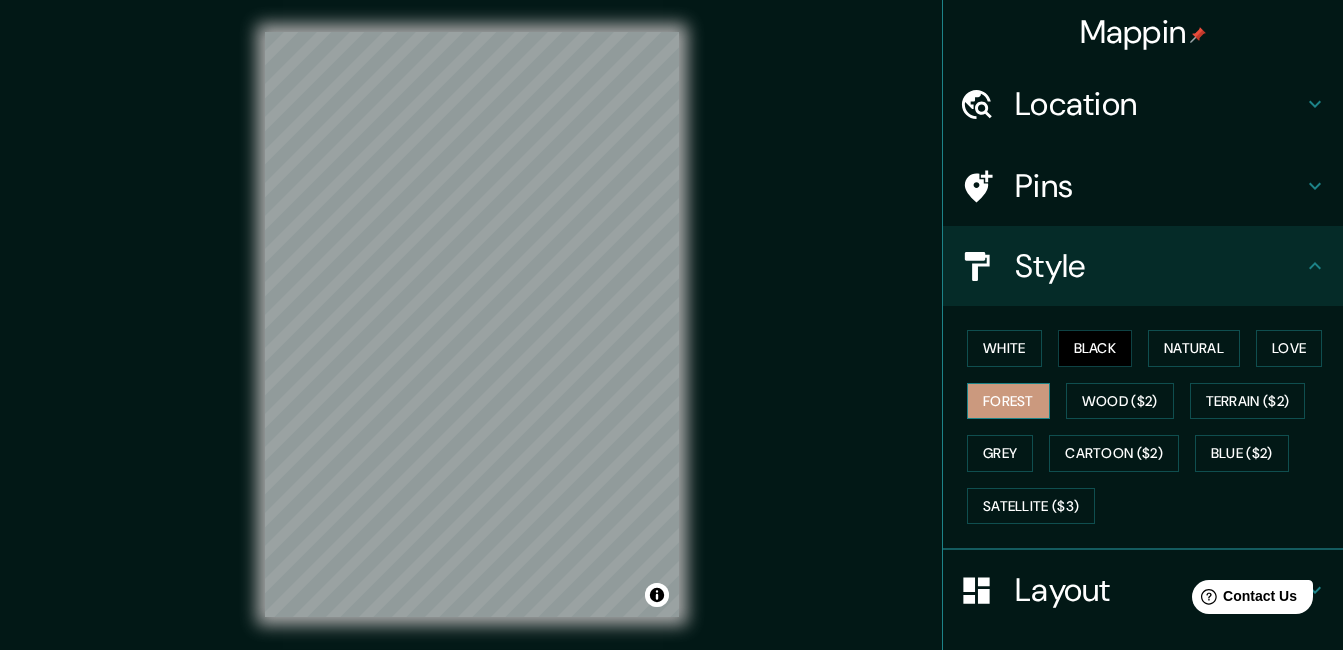 click on "Forest" at bounding box center (1008, 401) 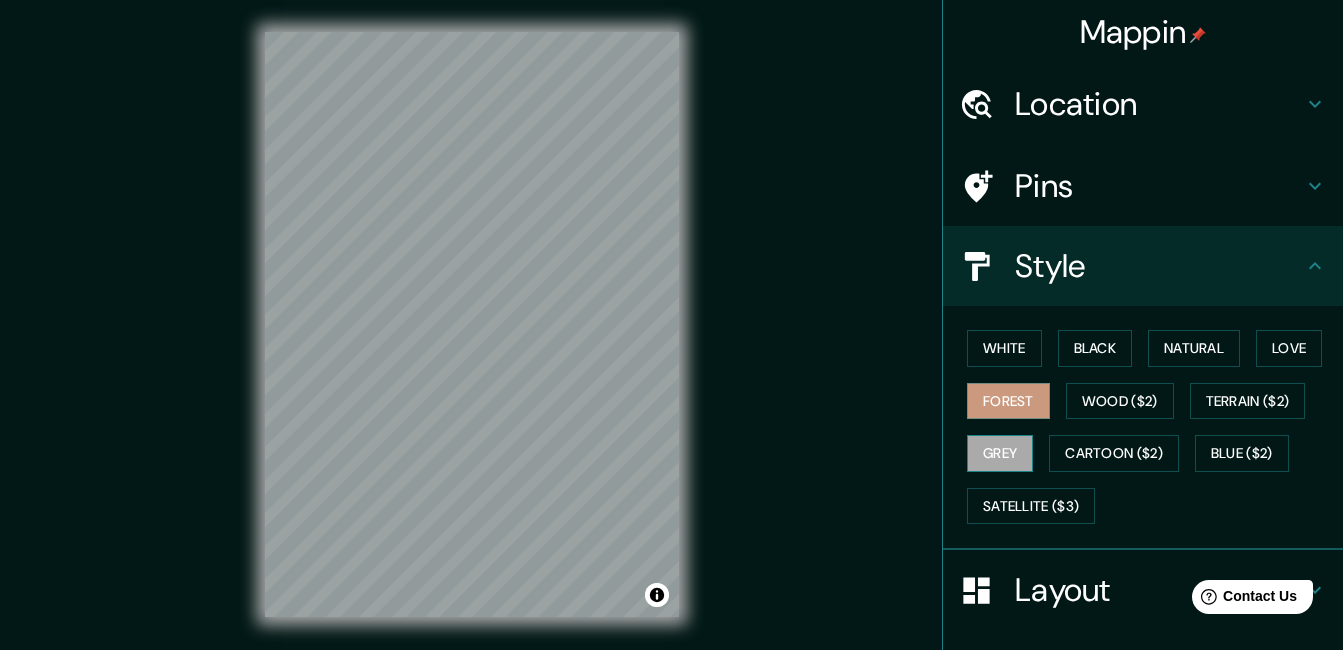 click on "Grey" at bounding box center [1000, 453] 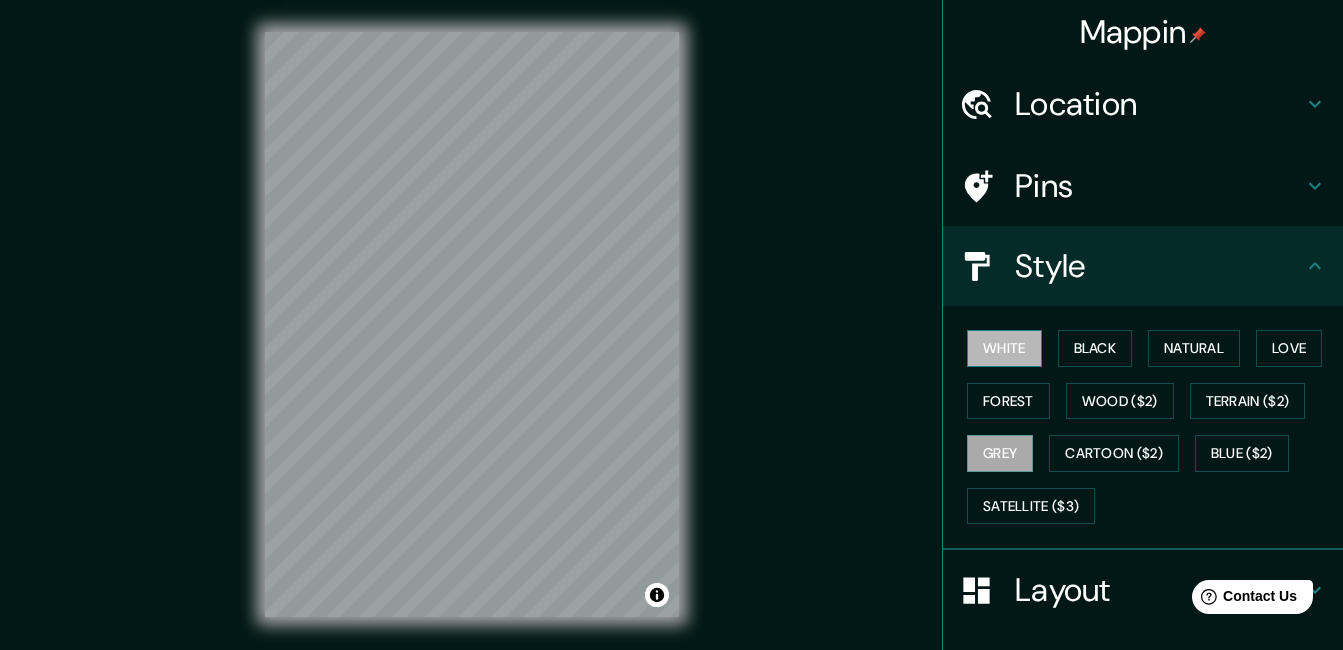 click on "White" at bounding box center [1004, 348] 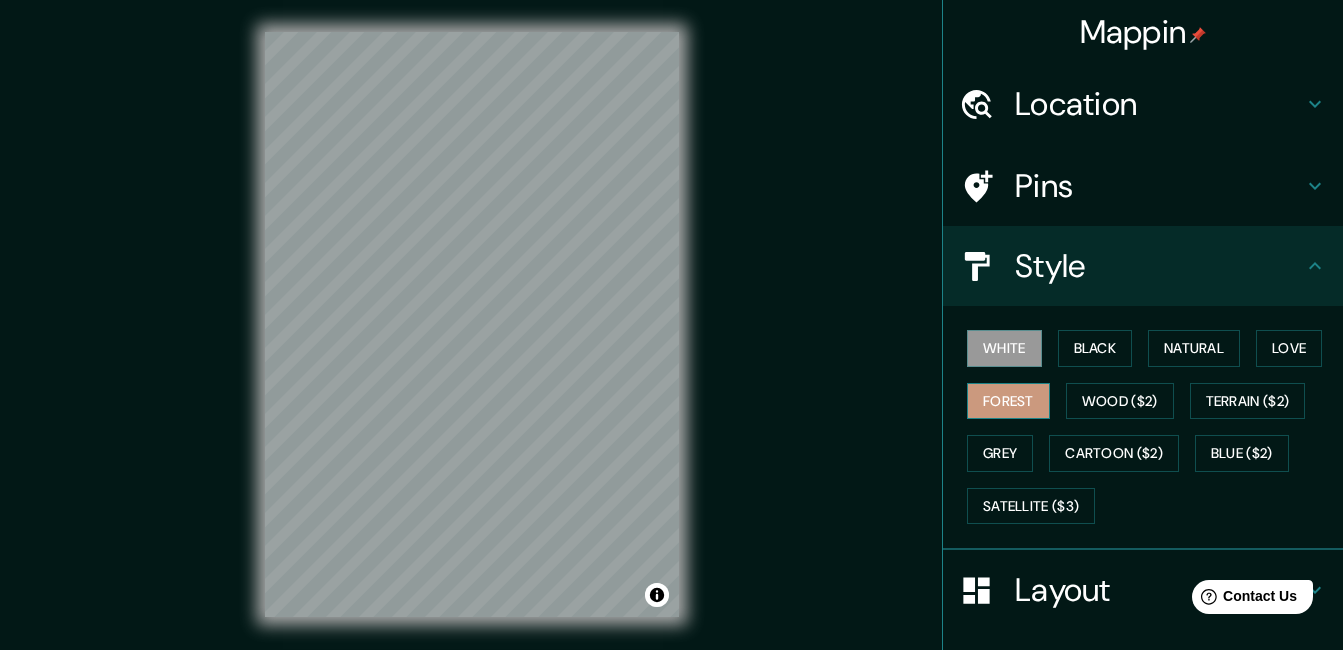 click on "Forest" at bounding box center [1008, 401] 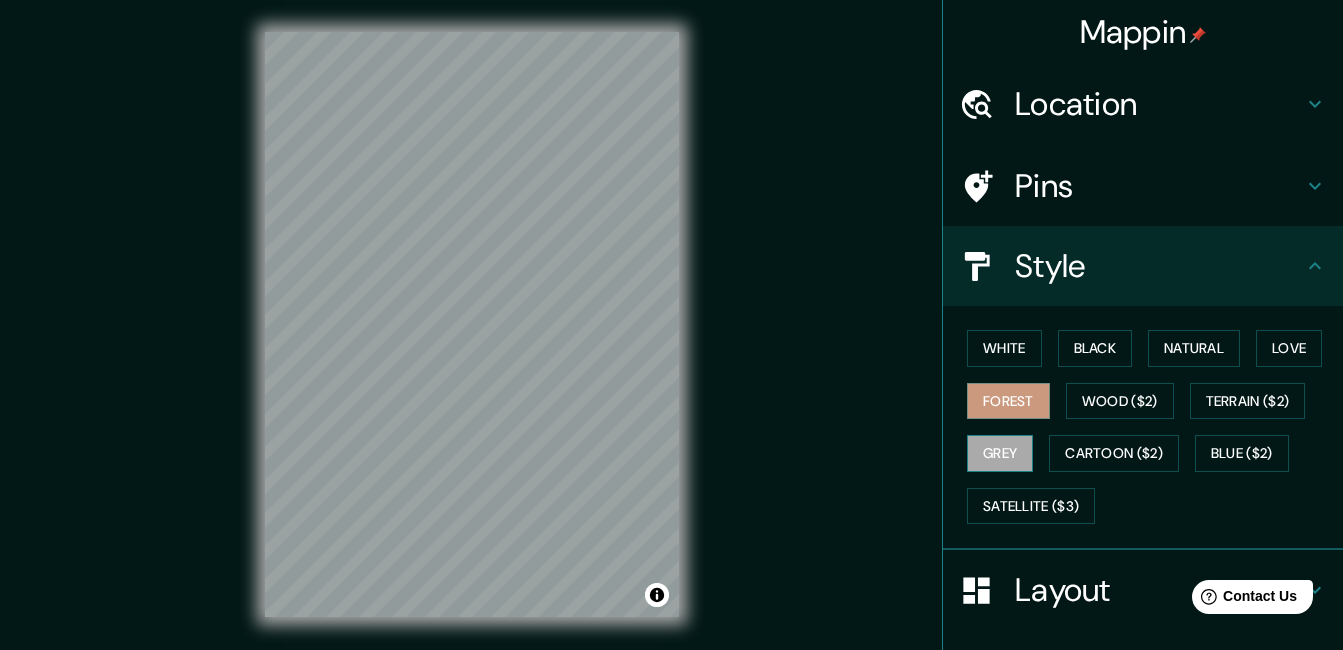 click on "Grey" at bounding box center [1000, 453] 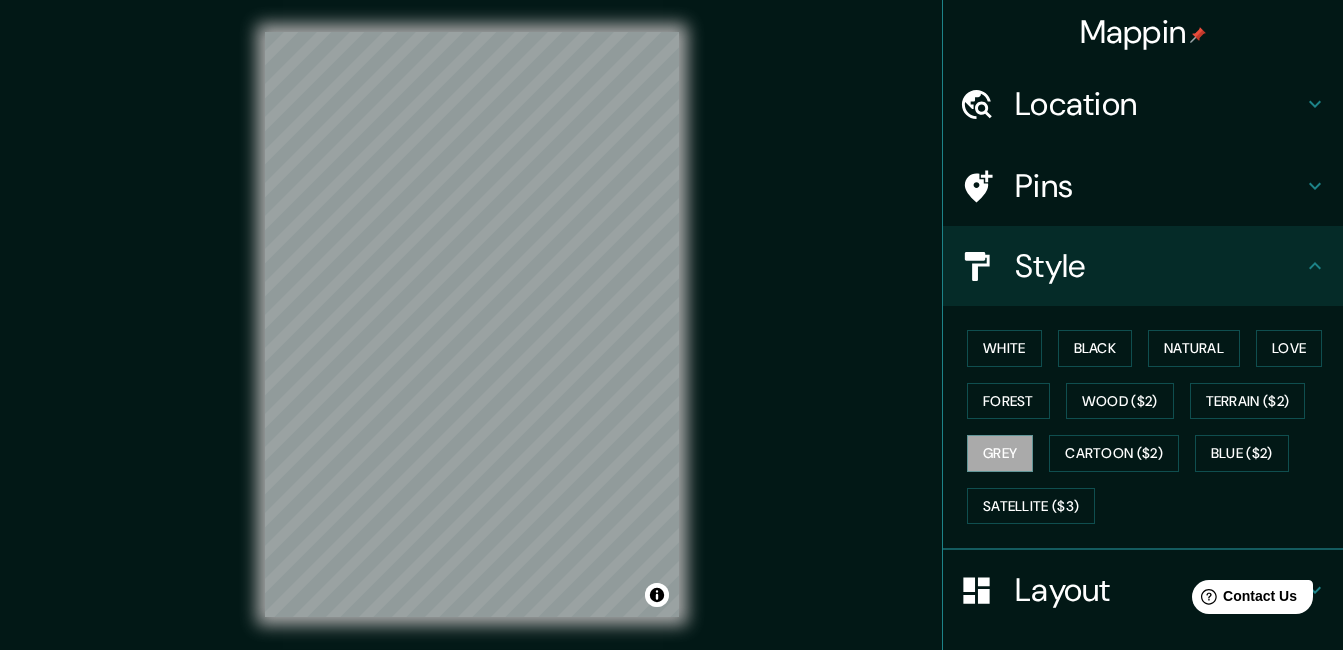 click on "Layout" at bounding box center [1159, 590] 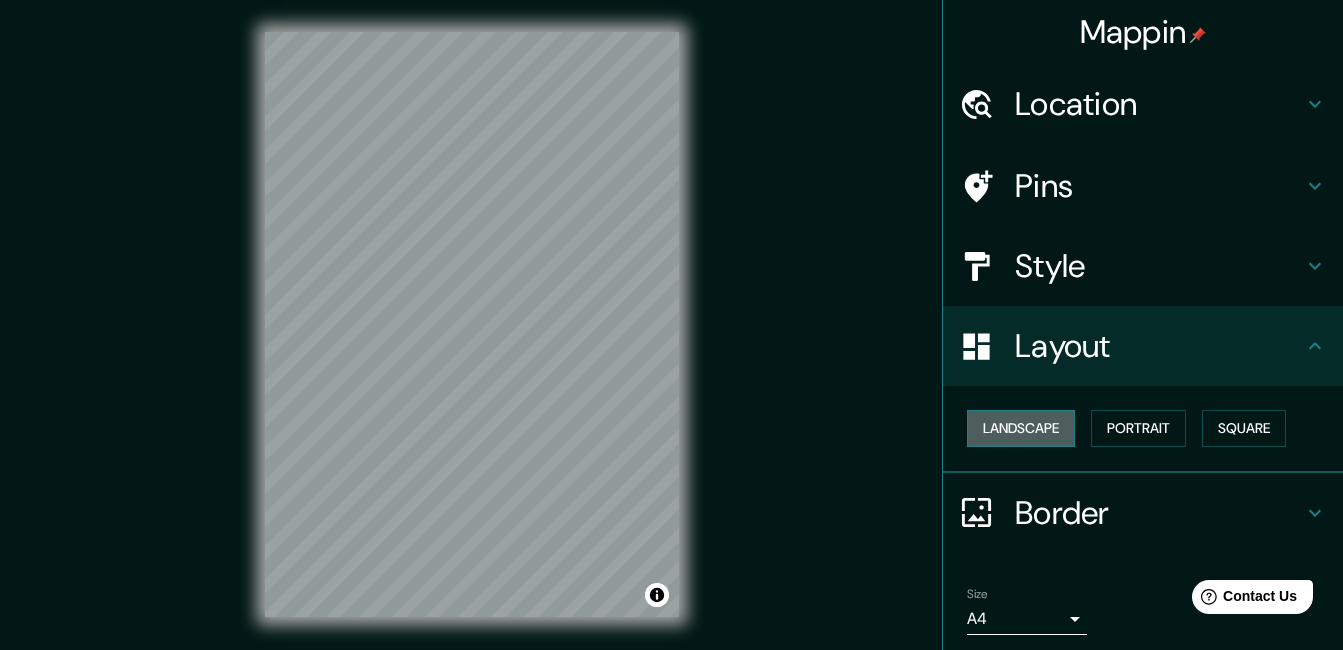 click on "Landscape" at bounding box center (1021, 428) 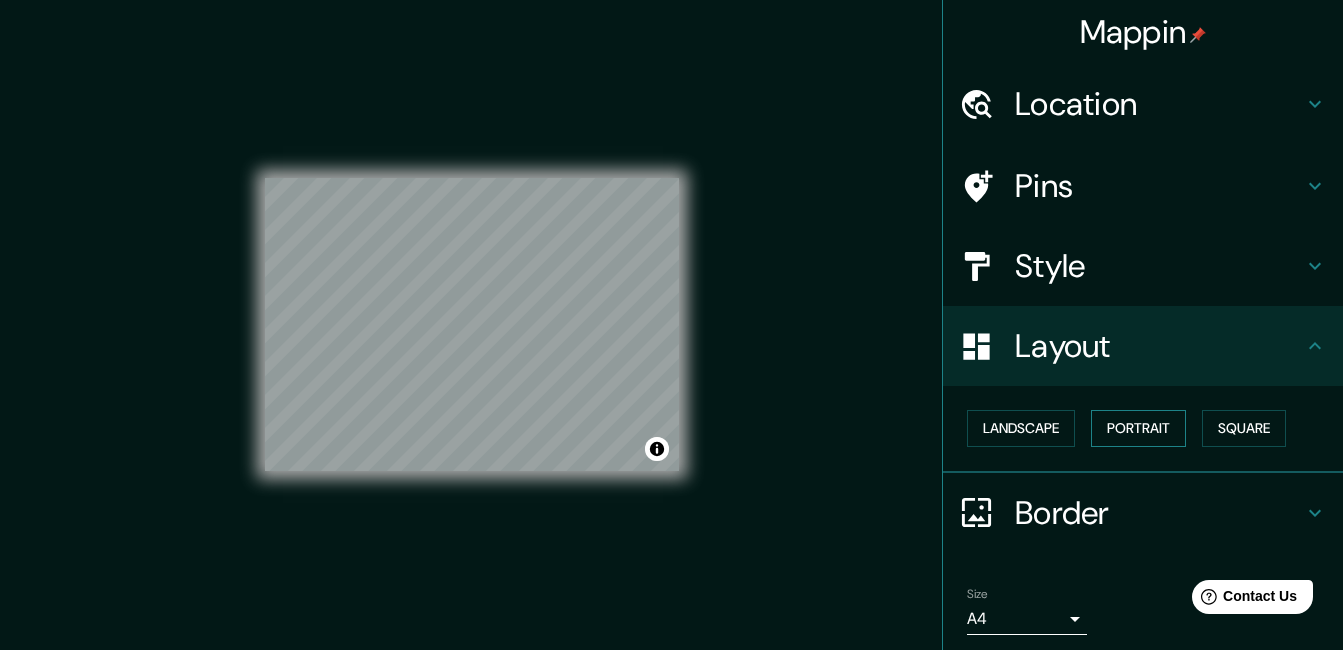 click on "Portrait" at bounding box center (1138, 428) 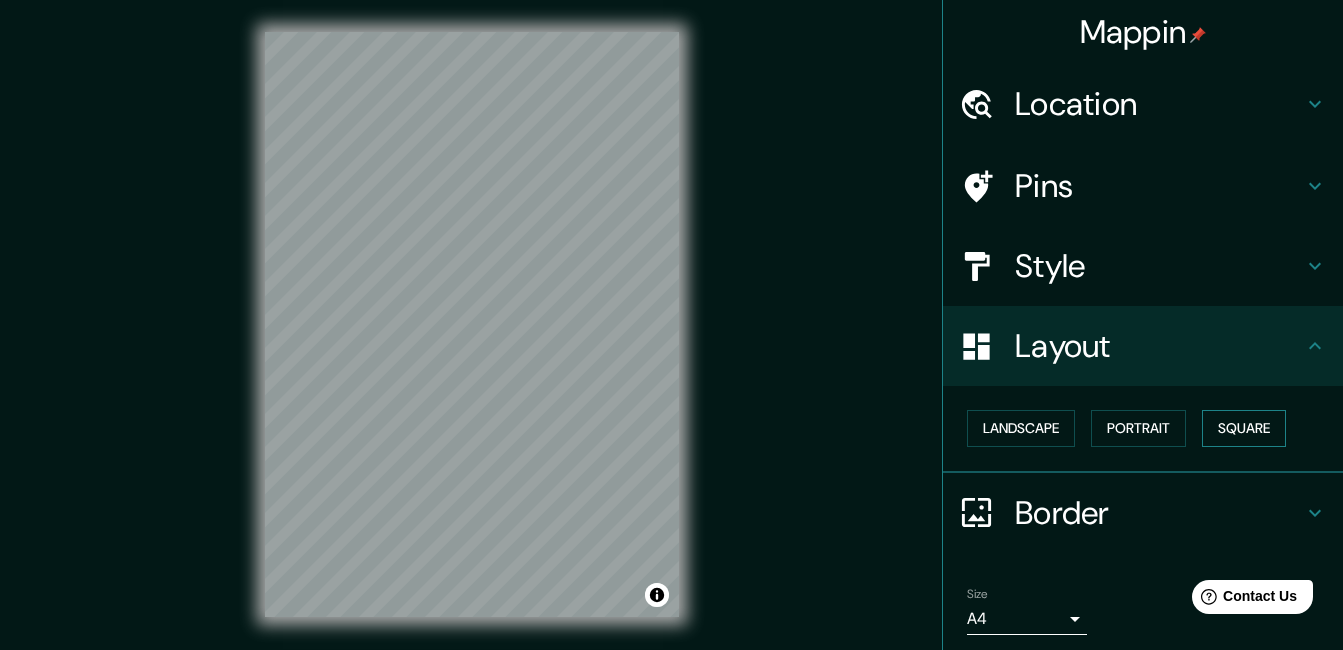 click on "Square" at bounding box center (1244, 428) 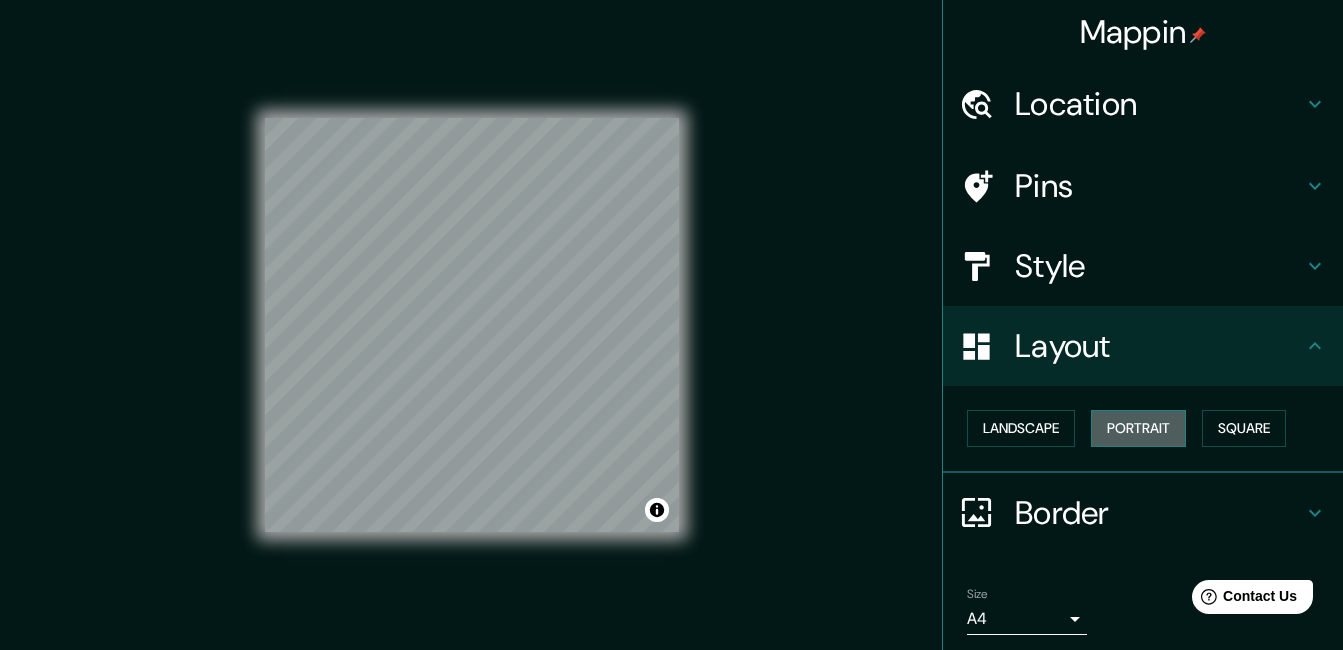 click on "Portrait" at bounding box center [1138, 428] 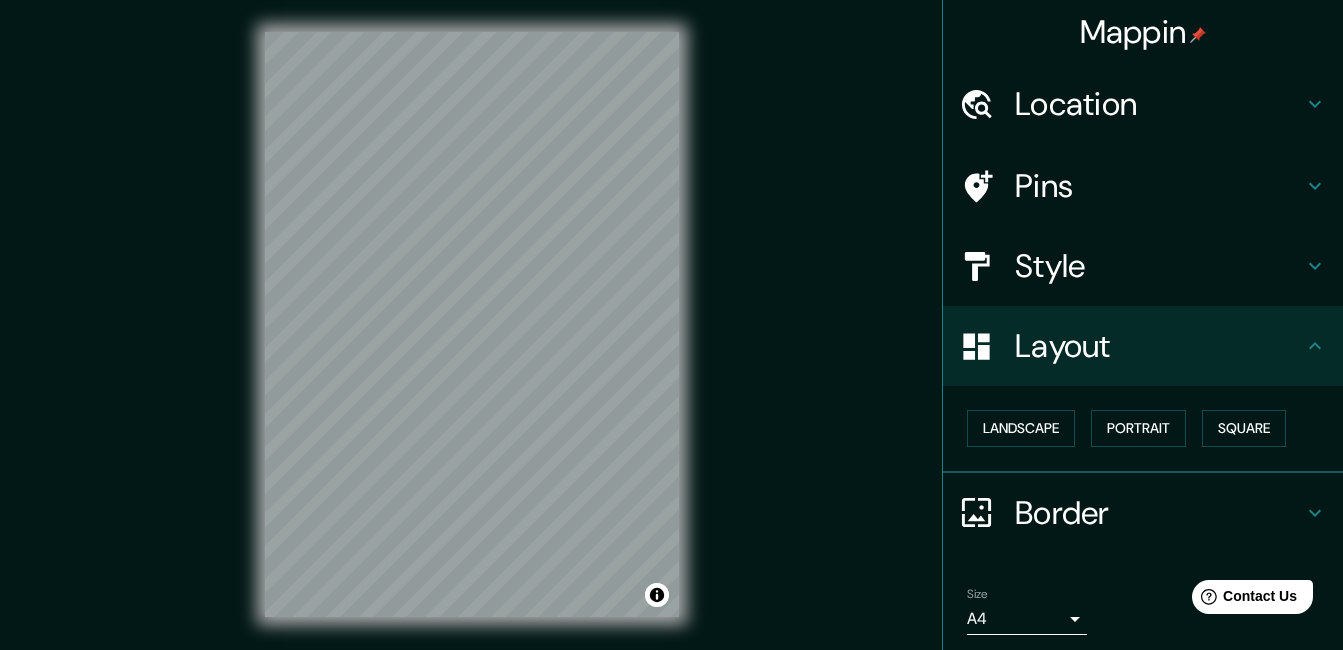 click on "Style" at bounding box center [1159, 266] 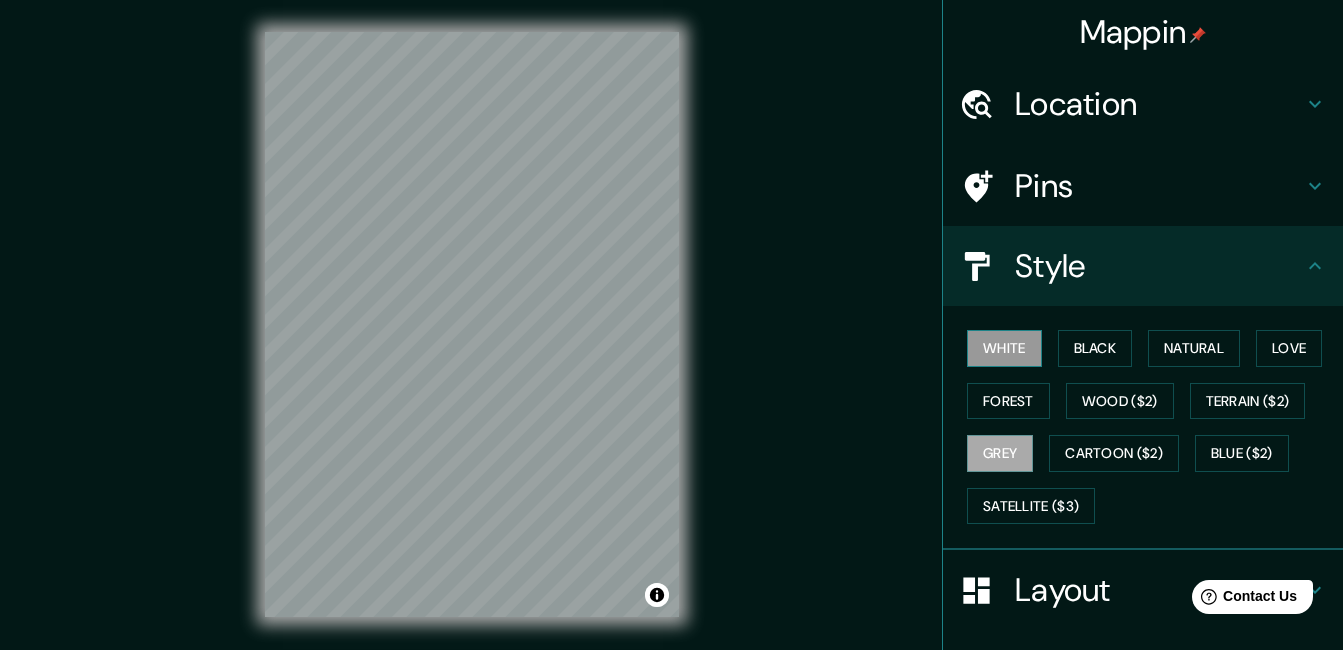 click on "White" at bounding box center (1004, 348) 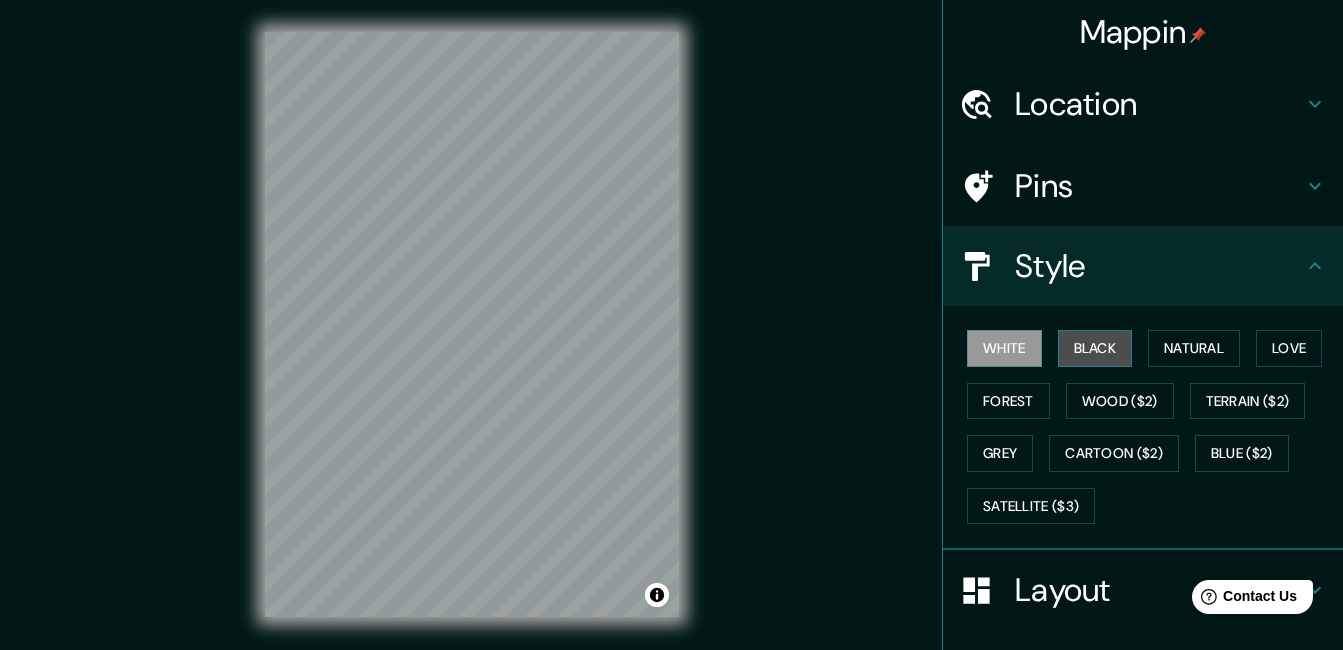 click on "Black" at bounding box center (1095, 348) 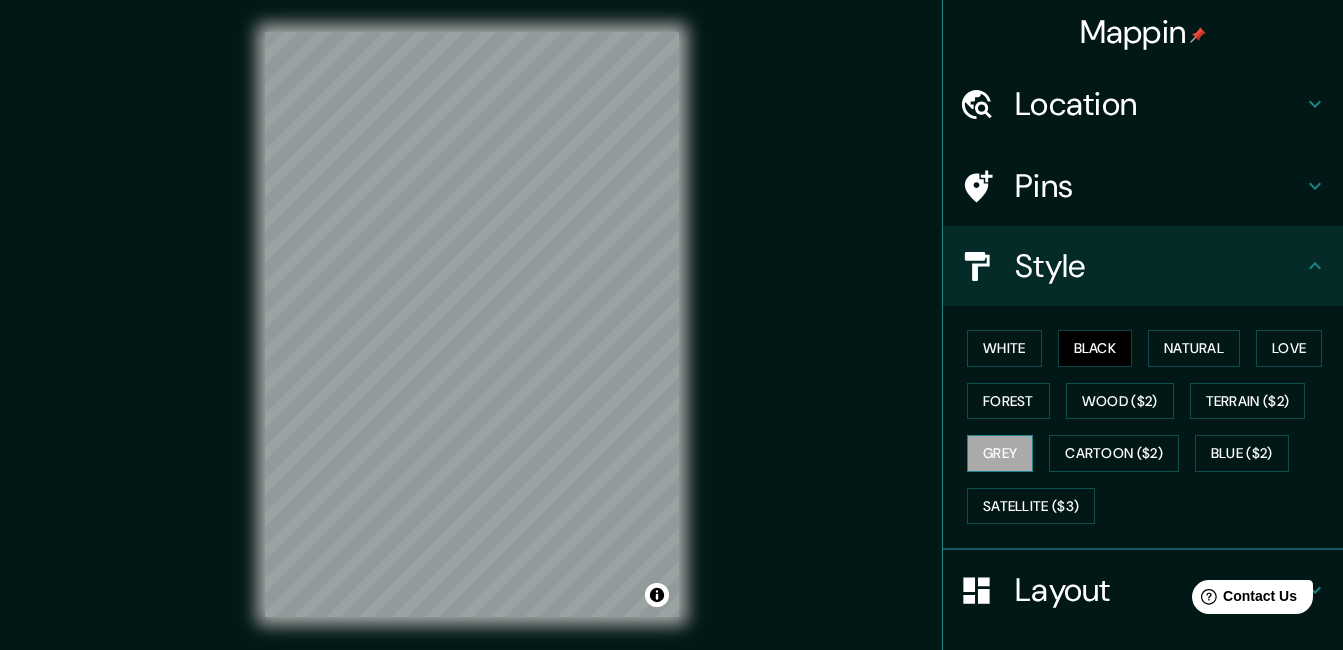 click on "Grey" at bounding box center [1000, 453] 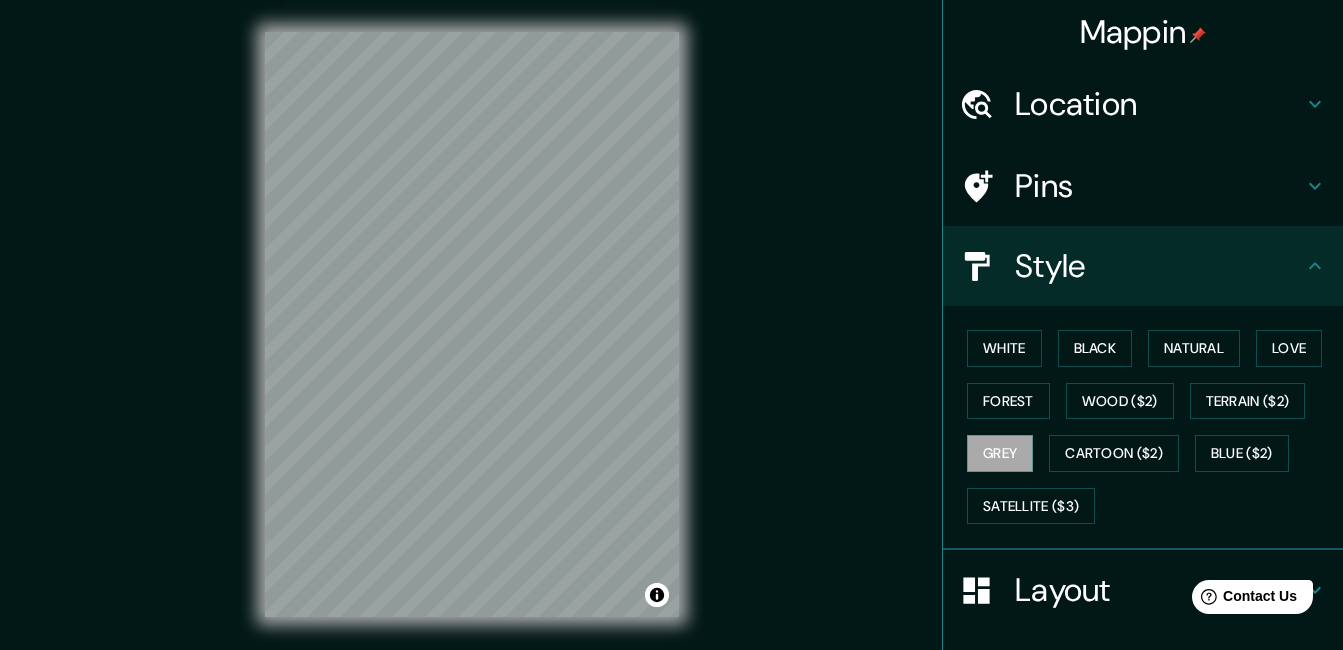 click on "Mappin Location [GEOGRAPHIC_DATA], [GEOGRAPHIC_DATA], [GEOGRAPHIC_DATA], [GEOGRAPHIC_DATA] Pins Style White Black Natural Love Forest Wood ($2) Terrain ($2) Grey Cartoon ($2) Blue ($2) Satellite ($3) Layout Border Choose a border.  Hint : you can make layers of the frame opaque to create some cool effects. None Simple Transparent Fancy Size A4 single Create your map © Mapbox   © OpenStreetMap   Improve this map Any problems, suggestions, or concerns please email    [EMAIL_ADDRESS][DOMAIN_NAME] . . ." at bounding box center [671, 340] 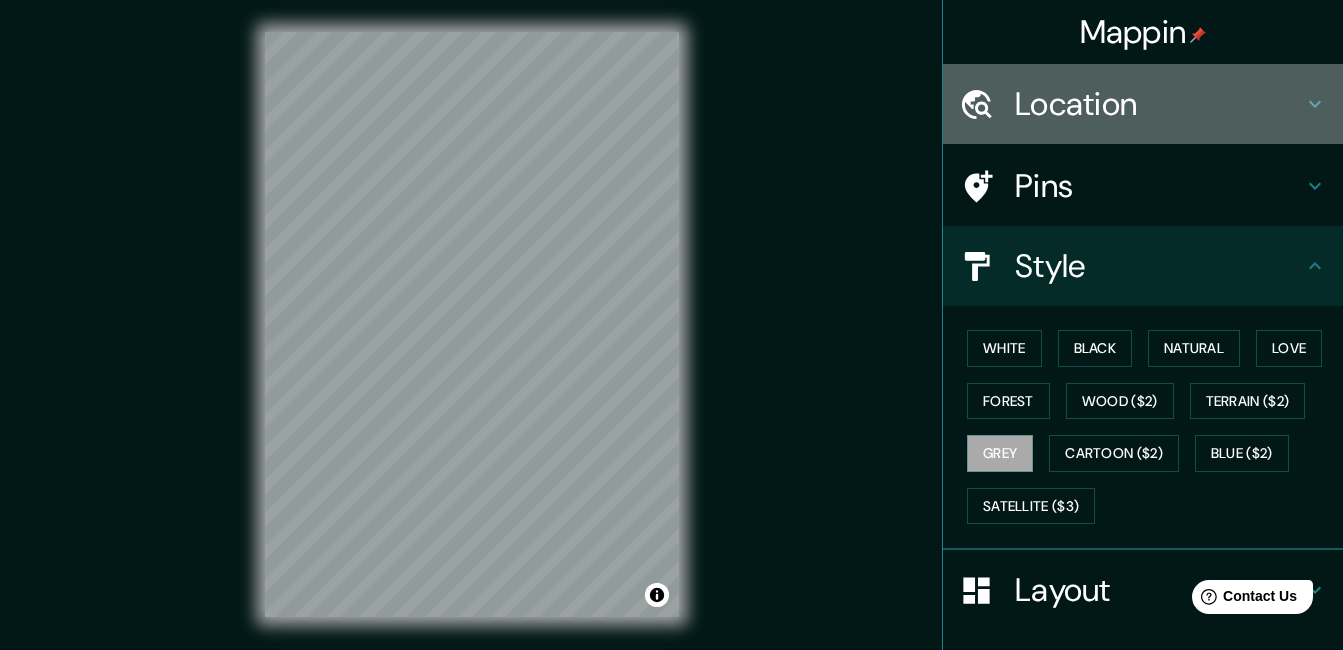 click on "Location" at bounding box center [1159, 104] 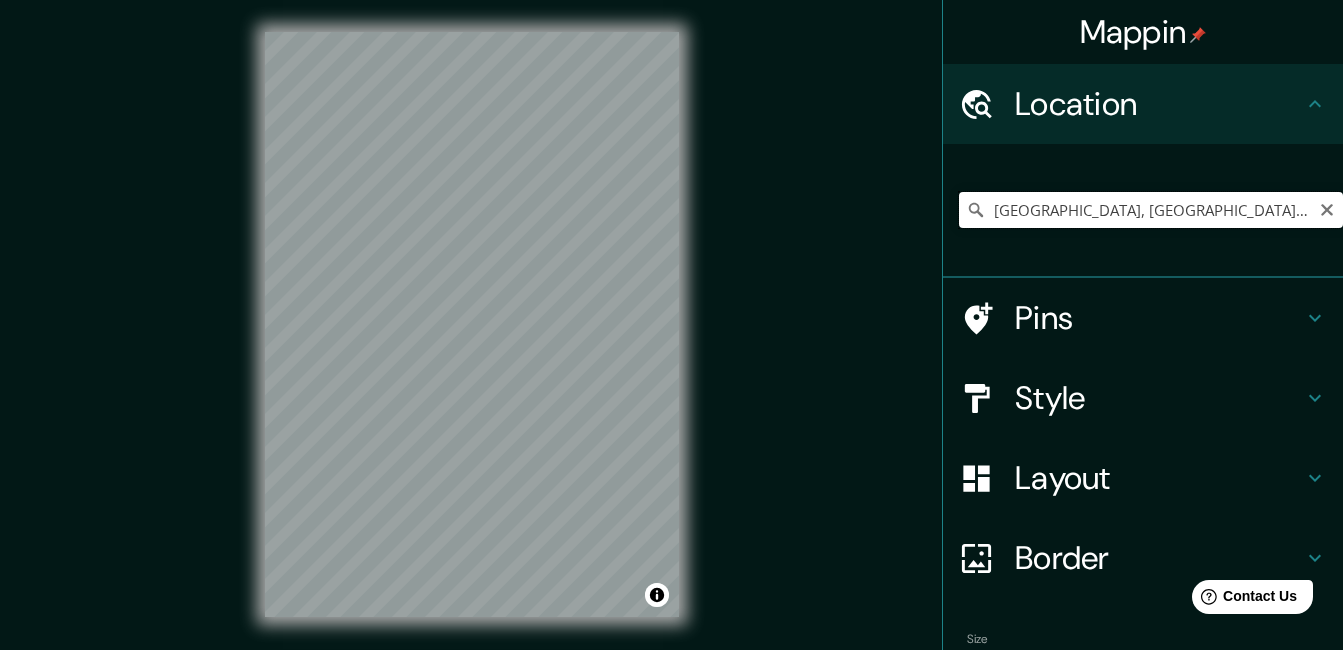 drag, startPoint x: 1261, startPoint y: 205, endPoint x: 1043, endPoint y: 213, distance: 218.14674 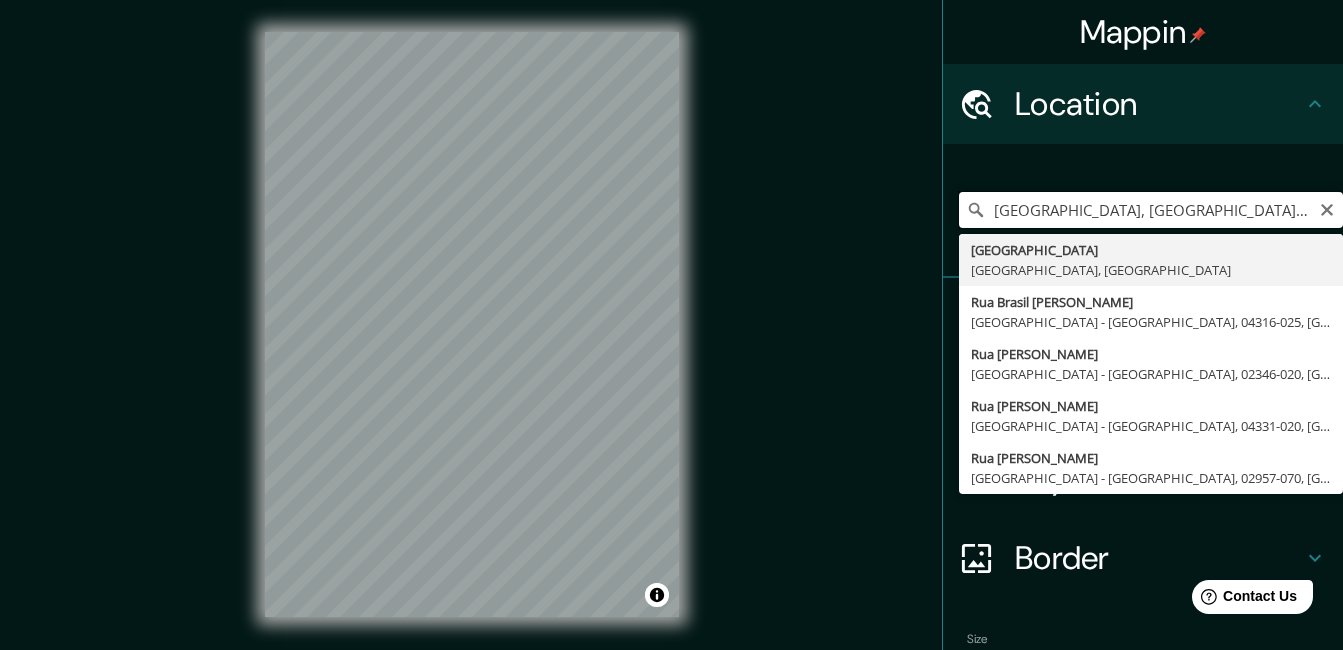 drag, startPoint x: 1058, startPoint y: 214, endPoint x: 738, endPoint y: 221, distance: 320.07654 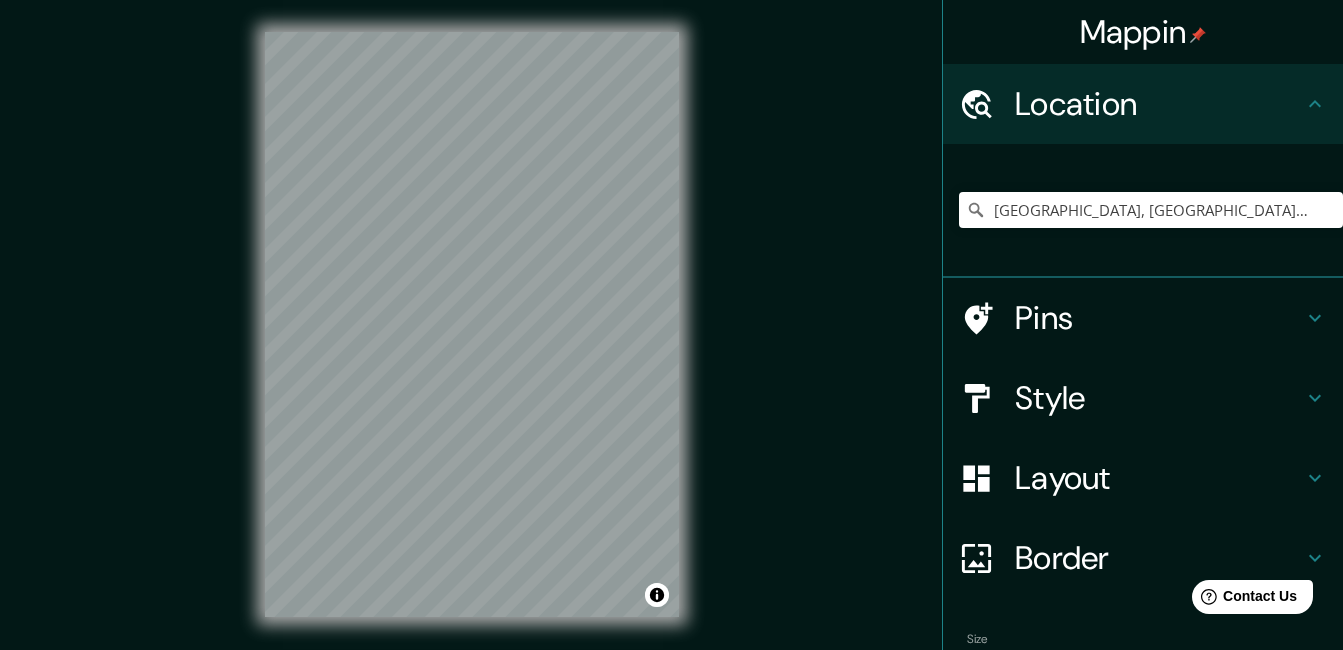 click on "Style" at bounding box center (1159, 398) 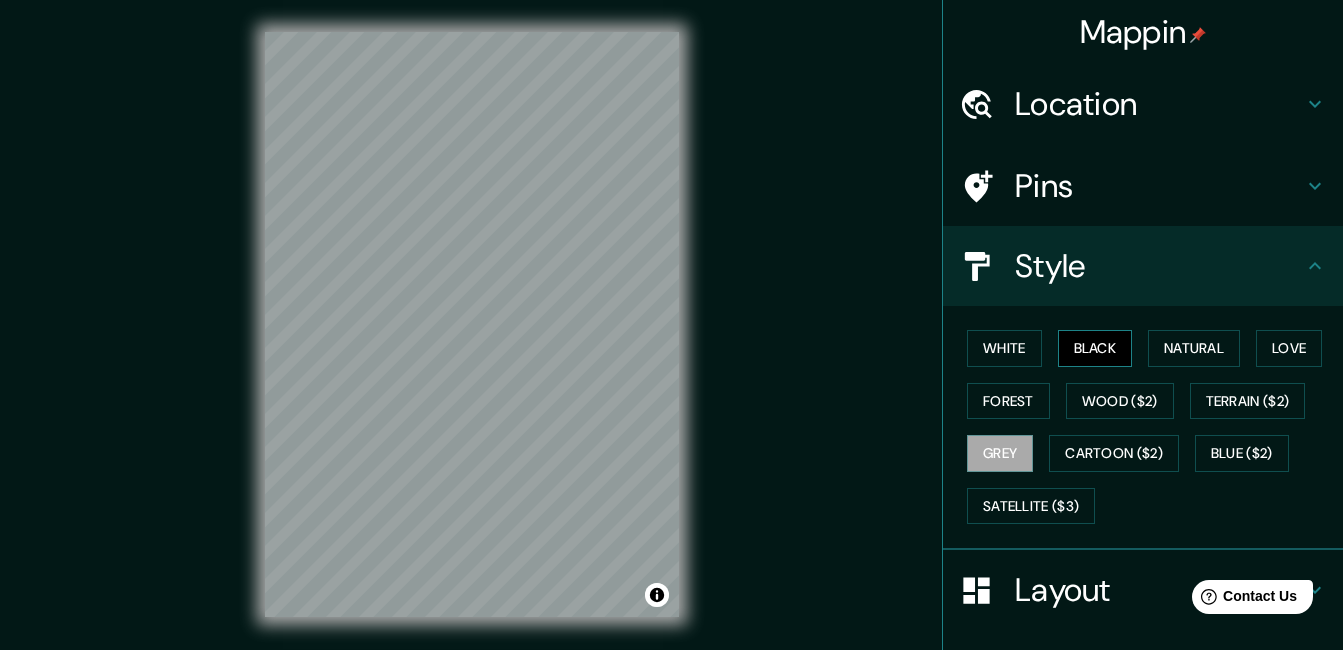 click on "Black" at bounding box center [1095, 348] 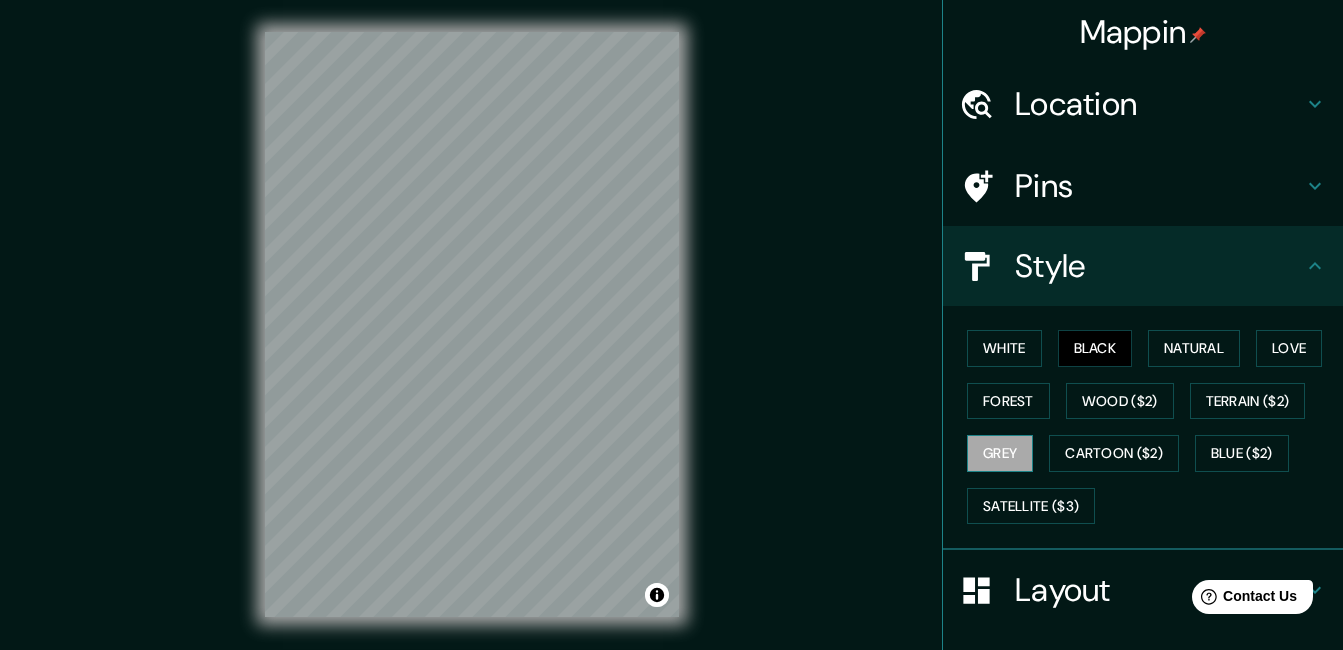 click on "Grey" at bounding box center [1000, 453] 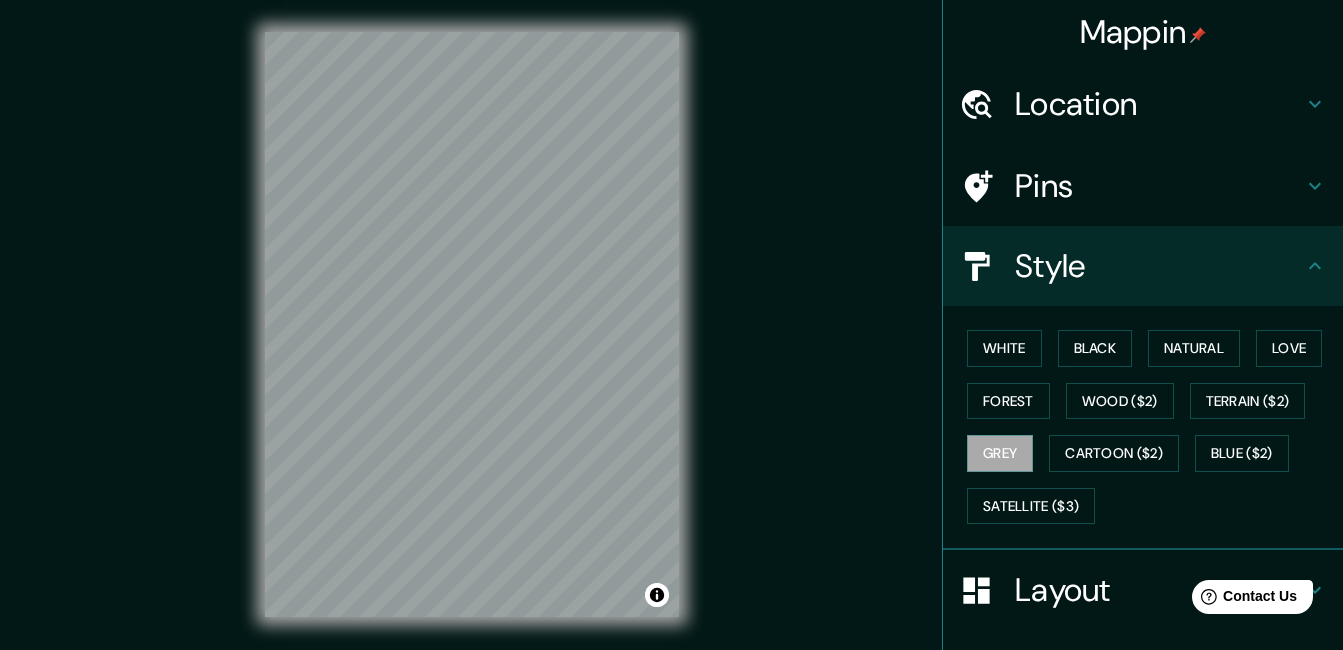 click on "Mappin Location [GEOGRAPHIC_DATA], [GEOGRAPHIC_DATA], [GEOGRAPHIC_DATA] Pins Style White Black Natural Love Forest Wood ($2) Terrain ($2) Grey Cartoon ($2) Blue ($2) Satellite ($3) Layout Border Choose a border.  Hint : you can make layers of the frame opaque to create some cool effects. None Simple Transparent Fancy Size A4 single Create your map © Mapbox   © OpenStreetMap   Improve this map Any problems, suggestions, or concerns please email    [EMAIL_ADDRESS][DOMAIN_NAME] . . ." at bounding box center (671, 340) 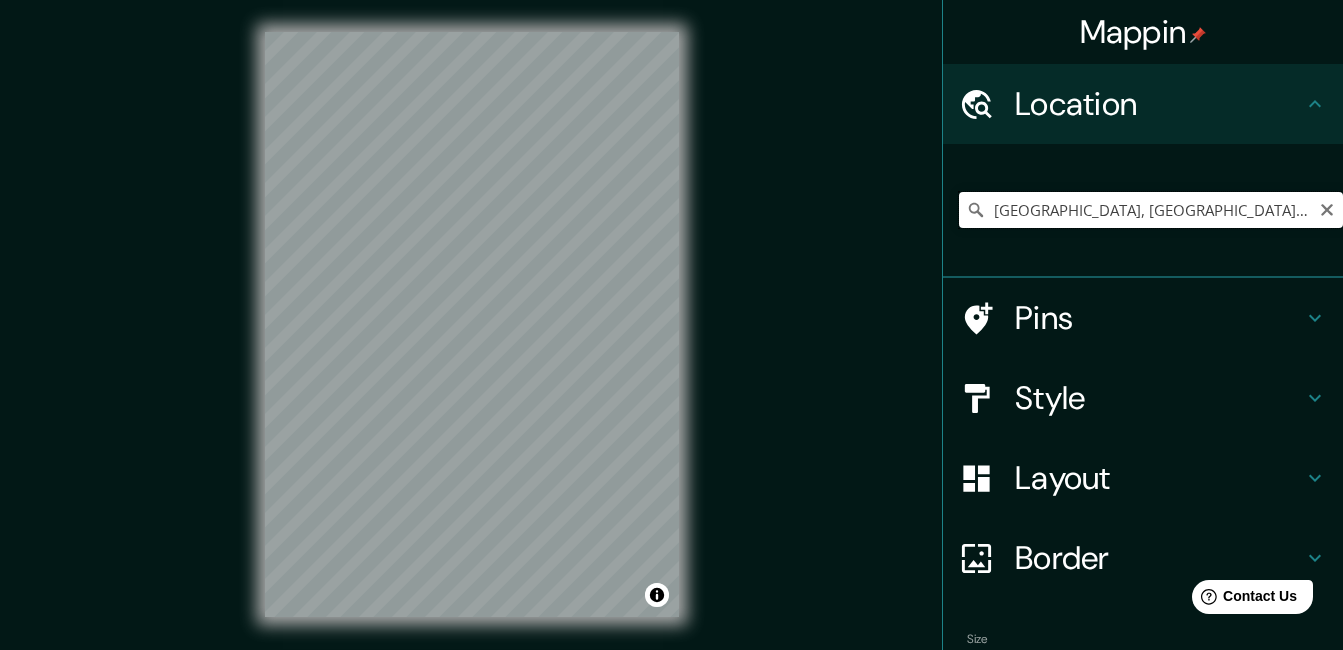 click on "[GEOGRAPHIC_DATA], [GEOGRAPHIC_DATA], [GEOGRAPHIC_DATA]" at bounding box center (1151, 210) 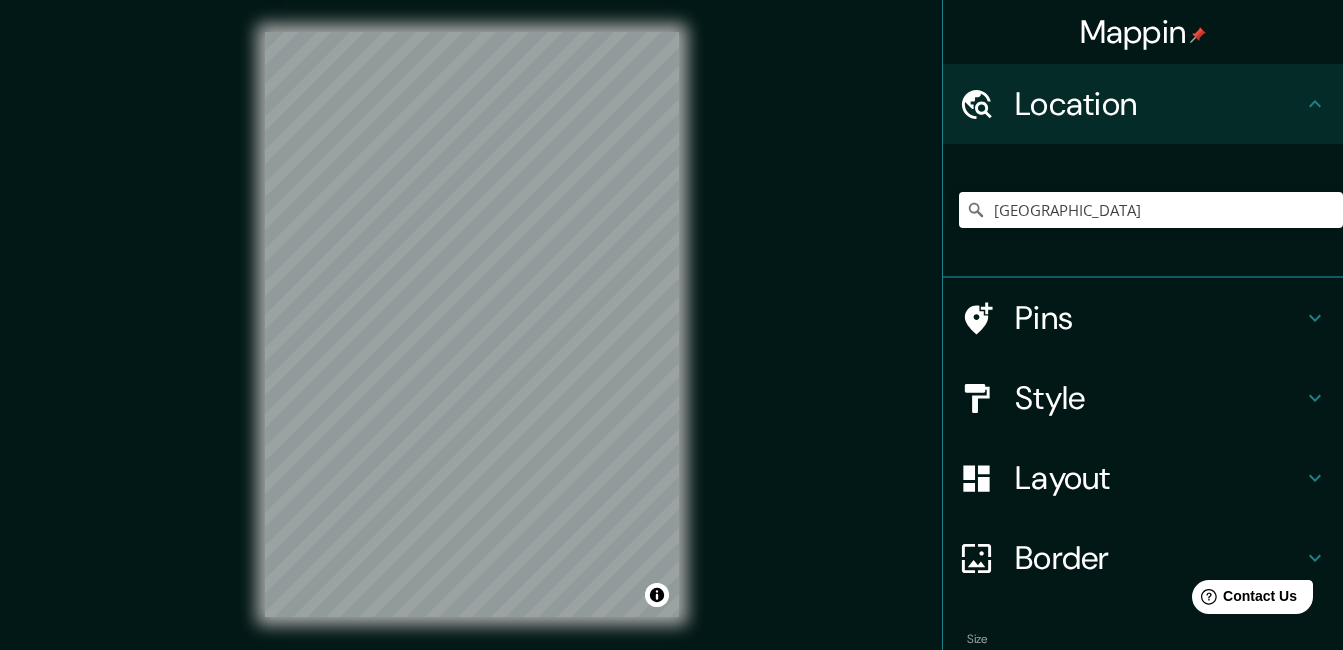 click on "Mappin Location [GEOGRAPHIC_DATA] Pins Style Layout Border Choose a border.  Hint : you can make layers of the frame opaque to create some cool effects. None Simple Transparent Fancy Size A4 single Zoom level too high - zoom in more Create your map © Mapbox   © OpenStreetMap   Improve this map Any problems, suggestions, or concerns please email    [EMAIL_ADDRESS][DOMAIN_NAME] . . ." at bounding box center [671, 340] 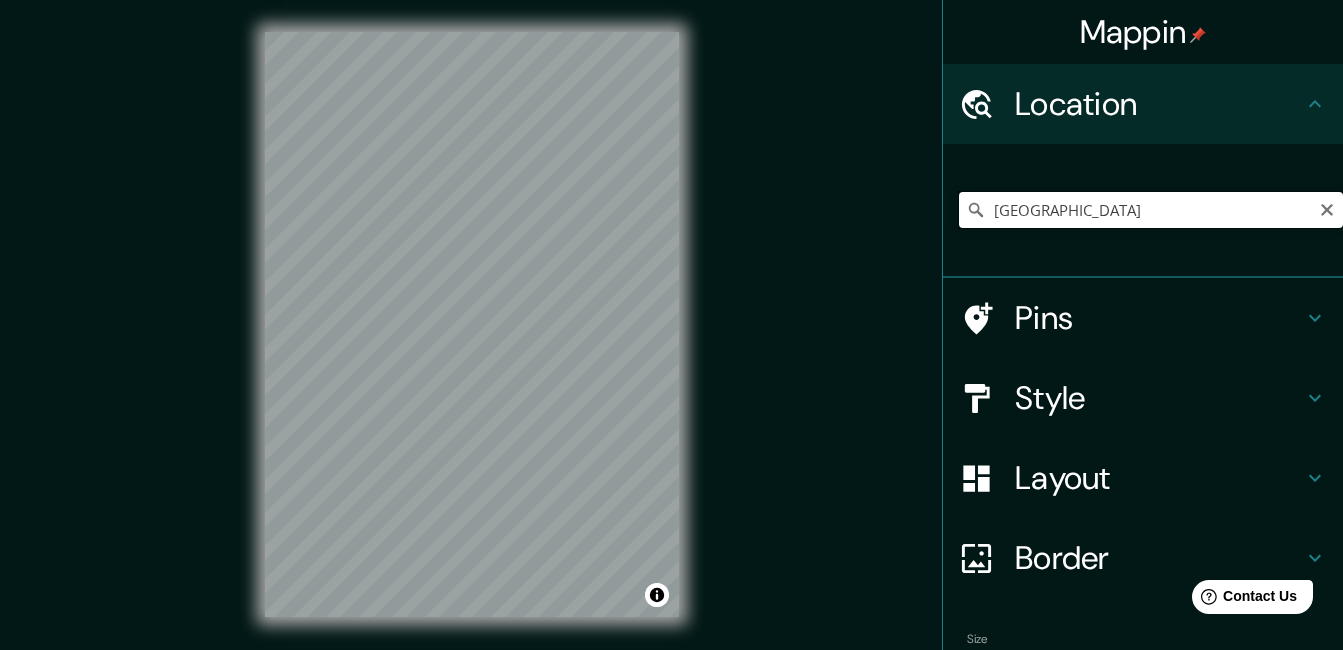 click on "[GEOGRAPHIC_DATA]" at bounding box center (1151, 210) 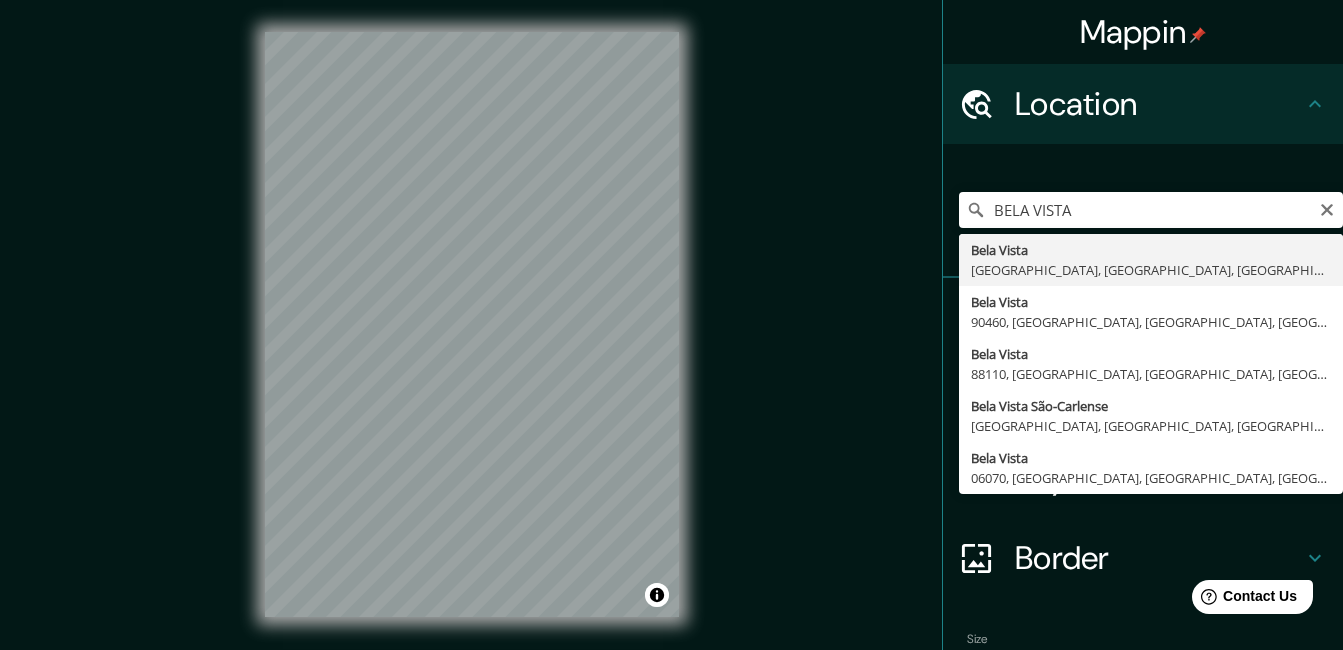 type on "[GEOGRAPHIC_DATA], [GEOGRAPHIC_DATA], [GEOGRAPHIC_DATA], [GEOGRAPHIC_DATA]" 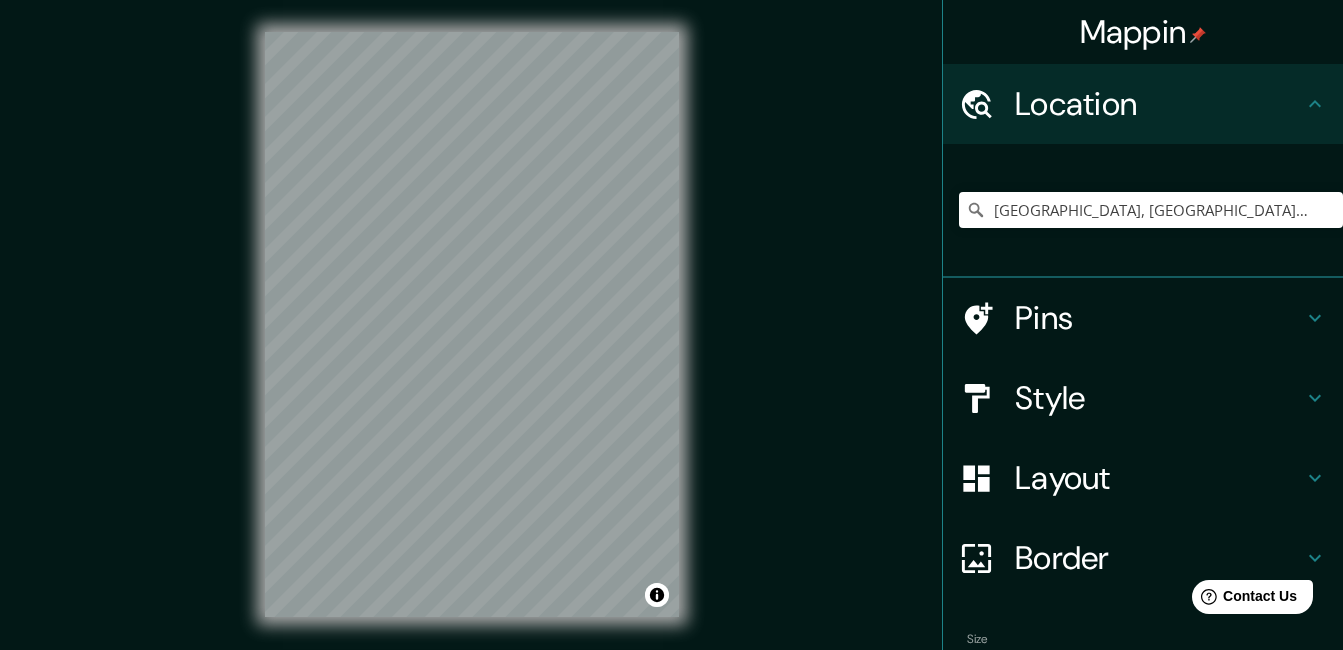 click on "Mappin Location [GEOGRAPHIC_DATA], [GEOGRAPHIC_DATA], [GEOGRAPHIC_DATA], [GEOGRAPHIC_DATA] Pins Style Layout Border Choose a border.  Hint : you can make layers of the frame opaque to create some cool effects. None Simple Transparent Fancy Size A4 single Create your map © Mapbox   © OpenStreetMap   Improve this map Any problems, suggestions, or concerns please email    [EMAIL_ADDRESS][DOMAIN_NAME] . . ." at bounding box center (671, 340) 